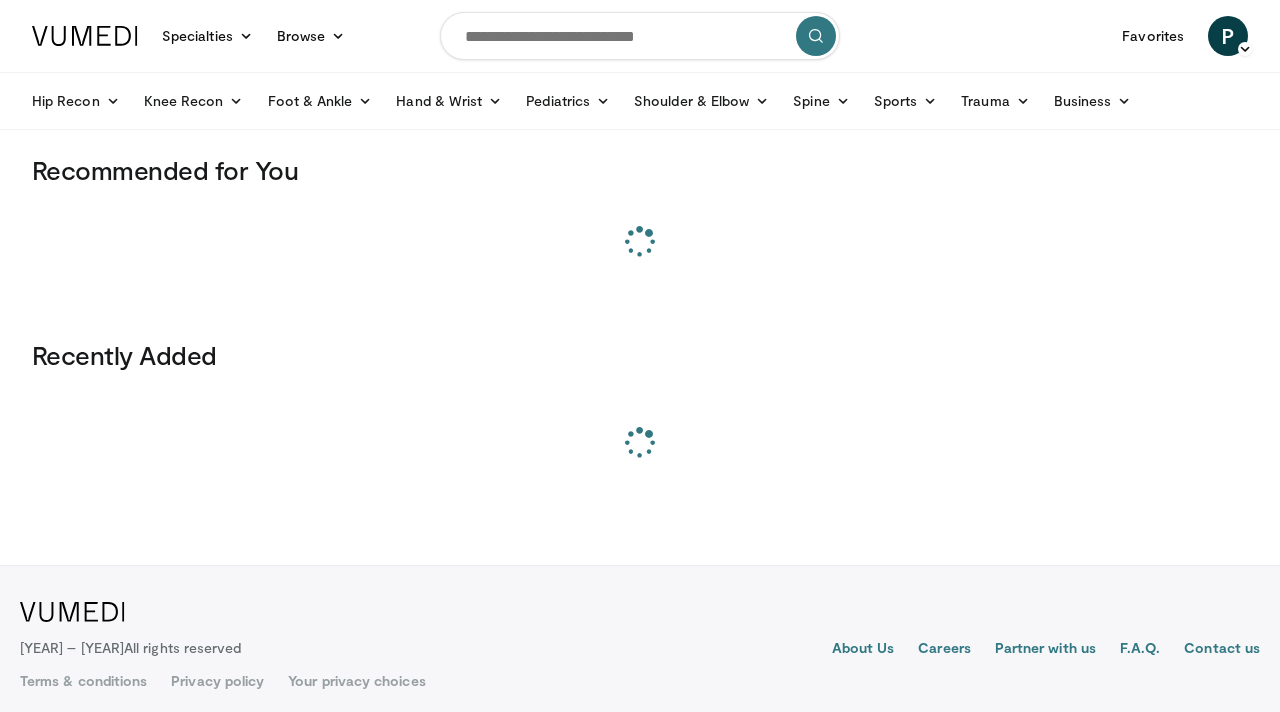 scroll, scrollTop: 0, scrollLeft: 0, axis: both 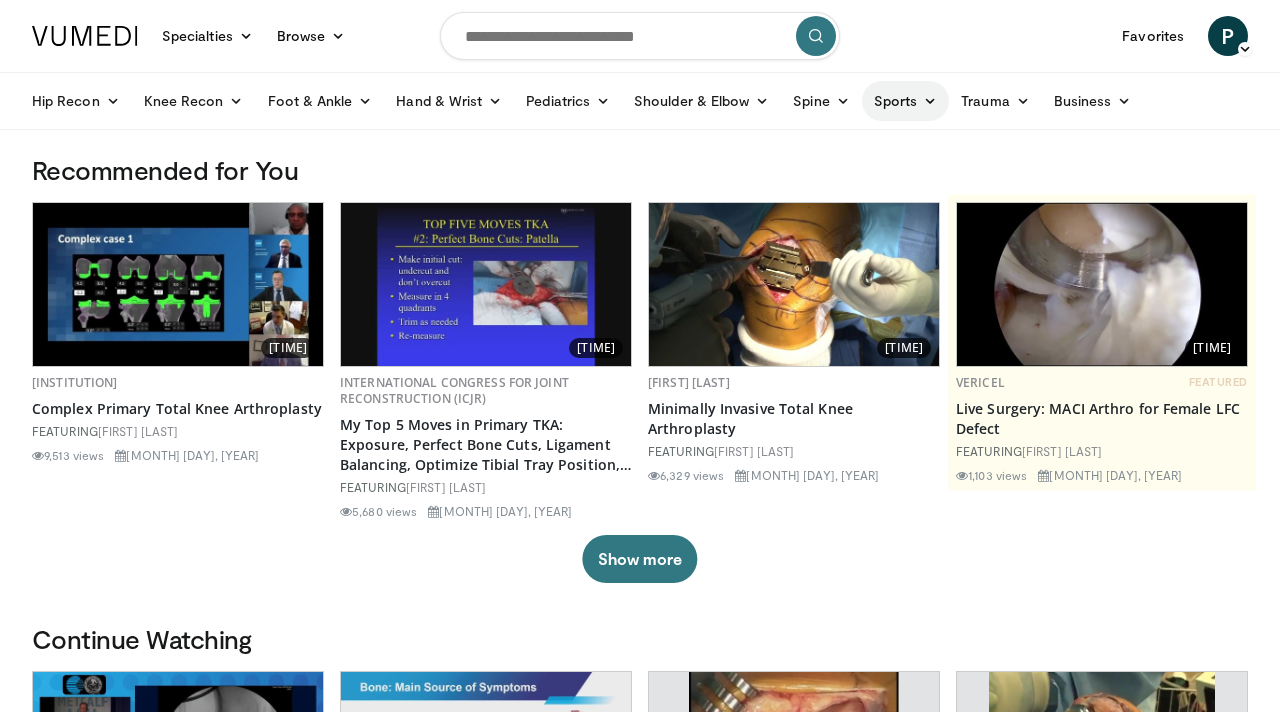 click on "Sports" at bounding box center [906, 101] 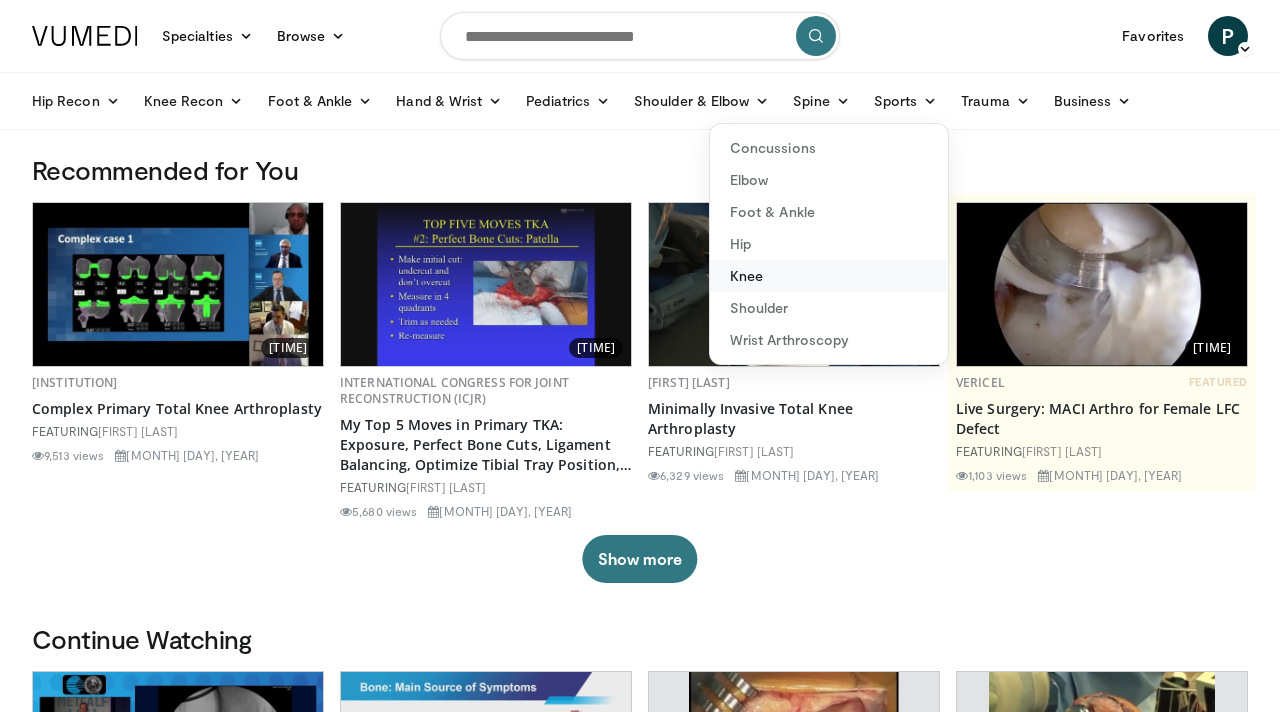 click on "Knee" at bounding box center (829, 276) 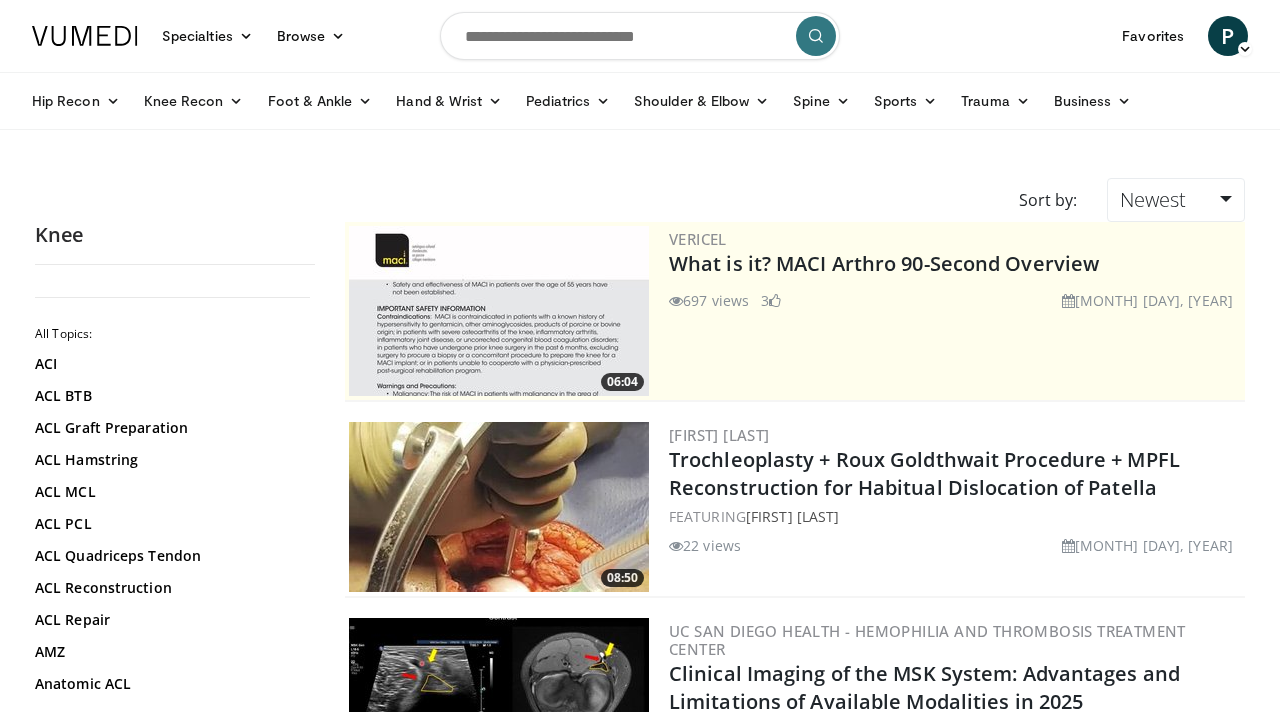 scroll, scrollTop: 0, scrollLeft: 0, axis: both 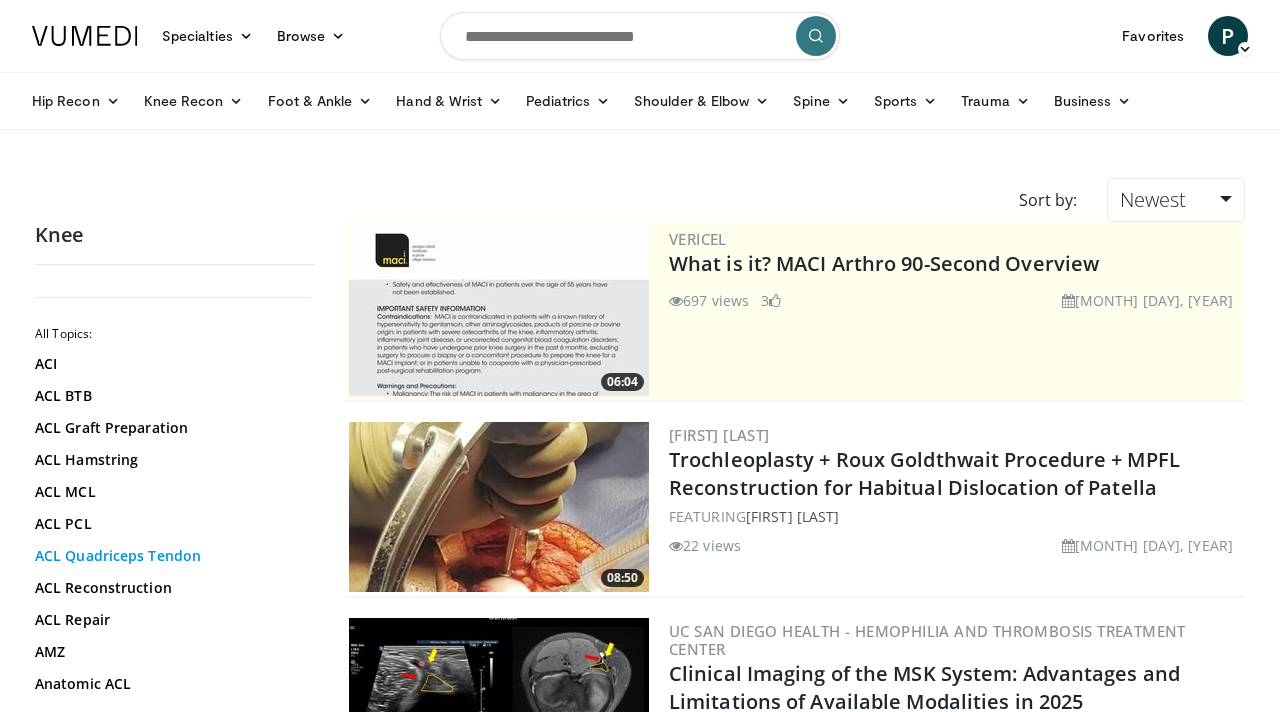 click on "ACL Quadriceps Tendon" at bounding box center [170, 556] 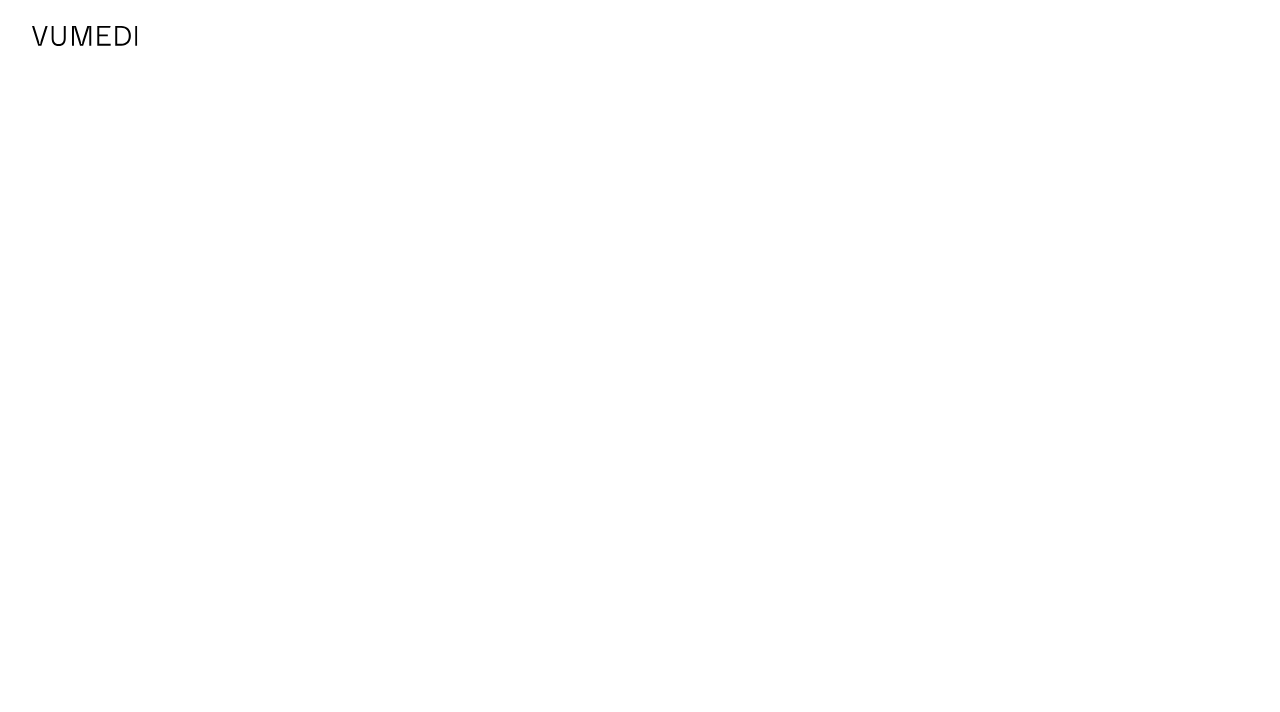 scroll, scrollTop: 0, scrollLeft: 0, axis: both 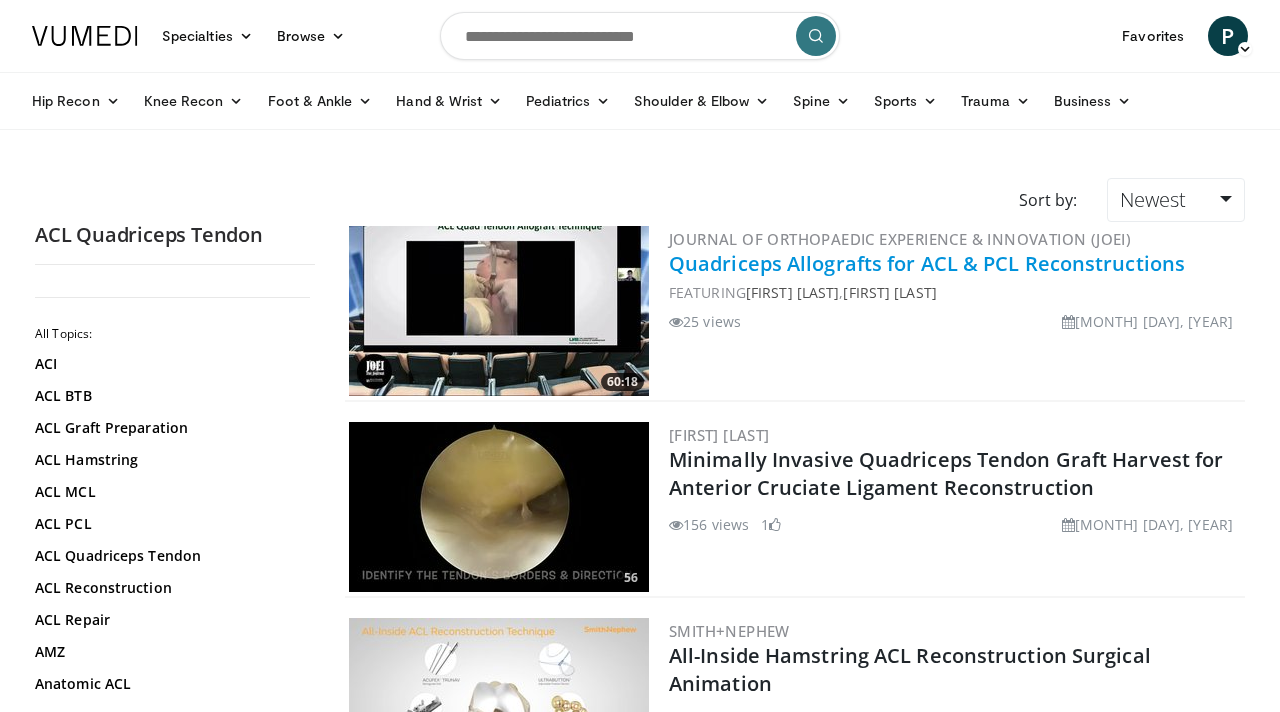 click on "Quadriceps Allografts for ACL & PCL Reconstructions" at bounding box center (927, 263) 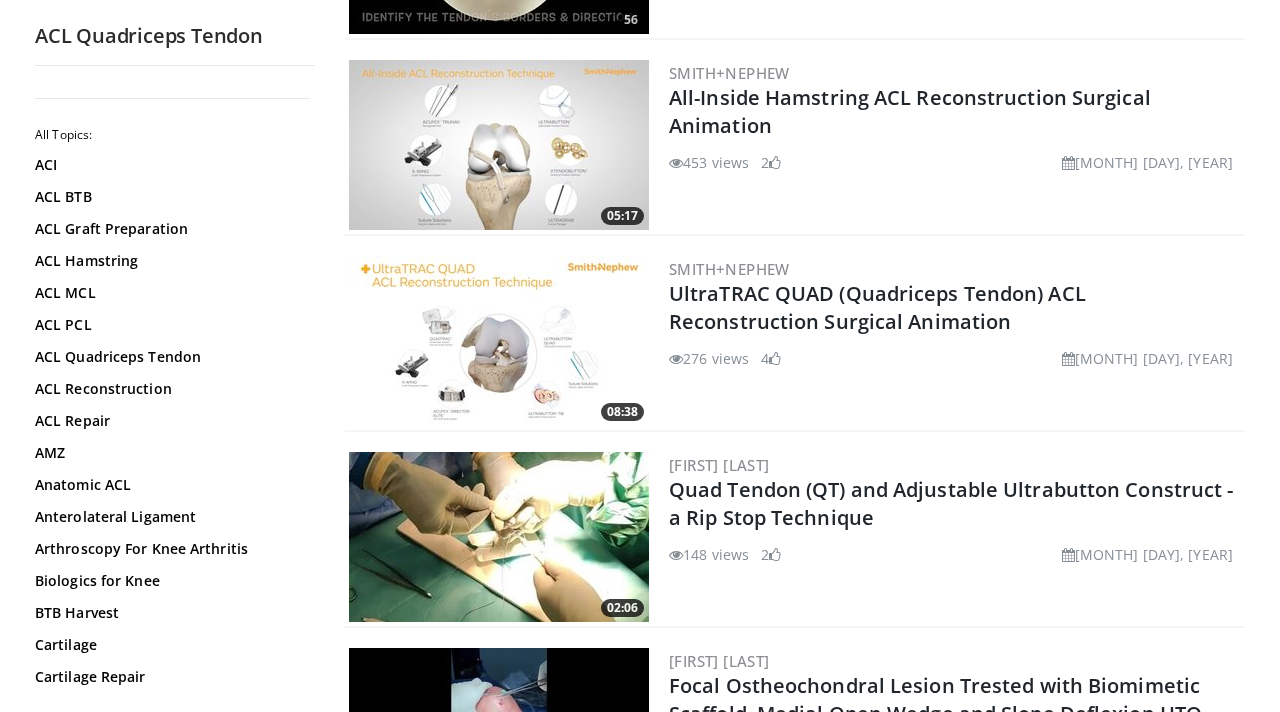 scroll, scrollTop: 608, scrollLeft: 0, axis: vertical 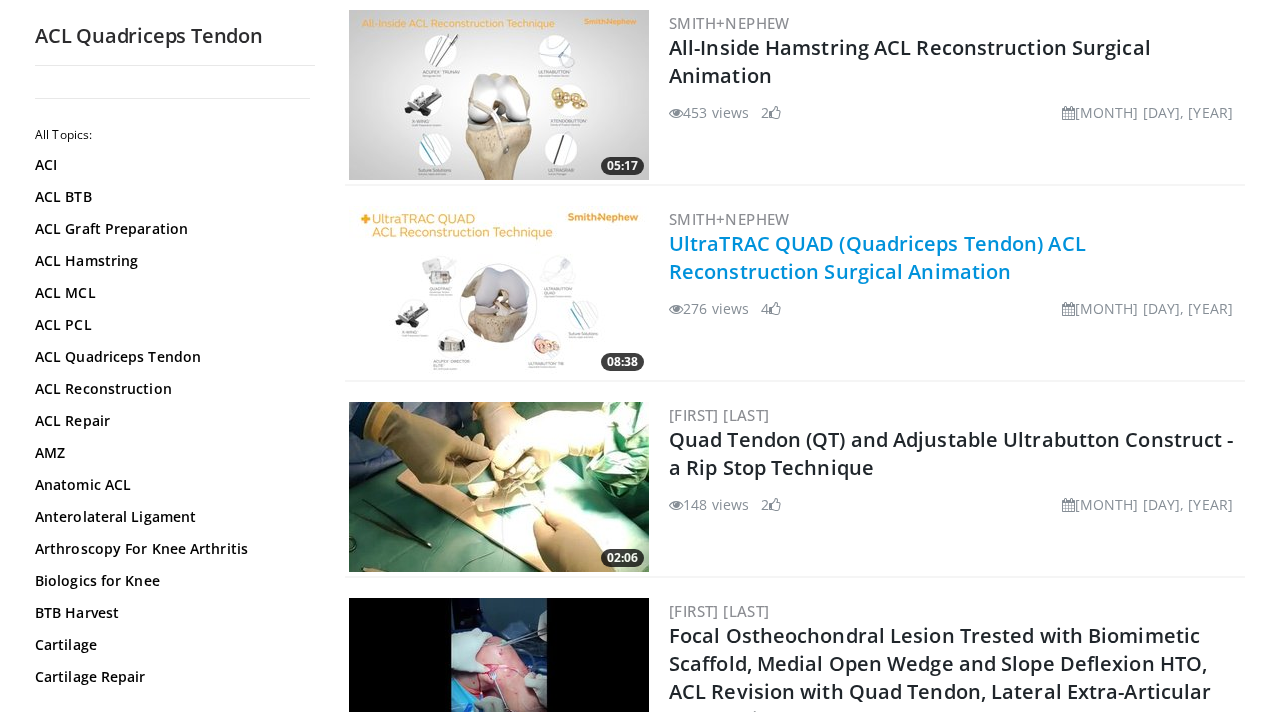 click on "UltraTRAC QUAD (Quadriceps Tendon) ACL Reconstruction Surgical Animation" at bounding box center (877, 257) 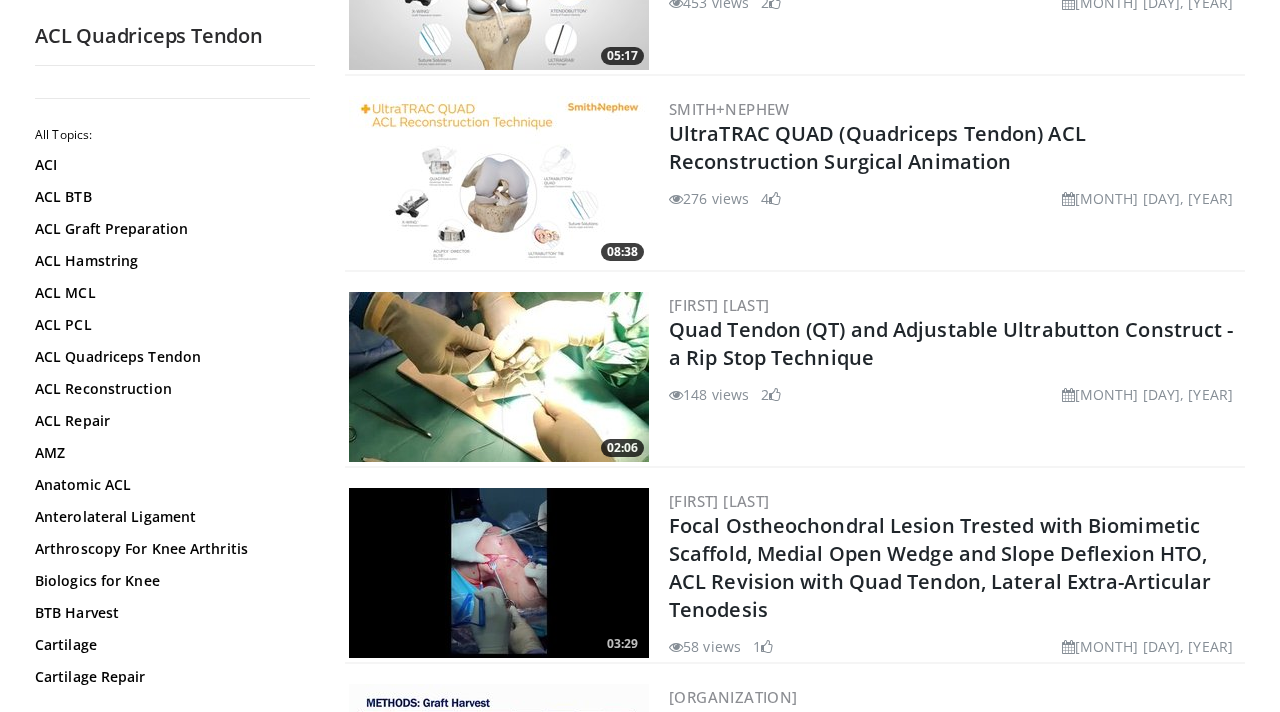 scroll, scrollTop: 719, scrollLeft: 0, axis: vertical 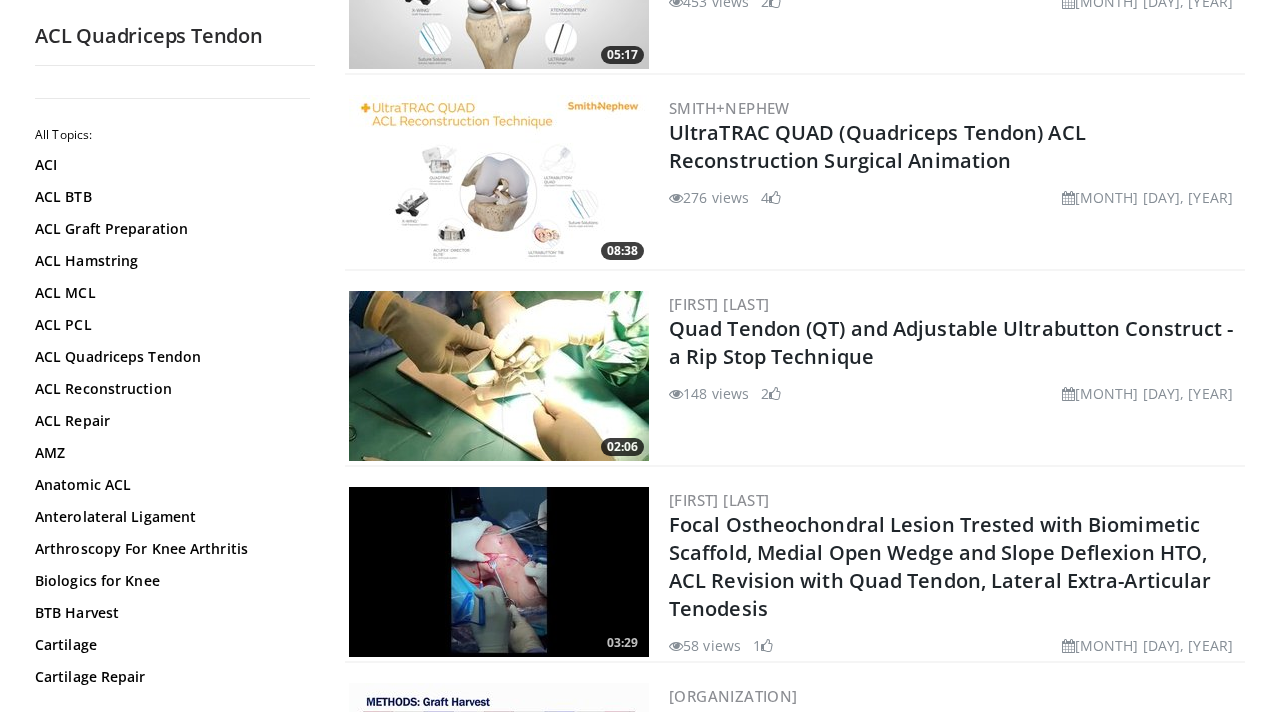 click at bounding box center (499, 376) 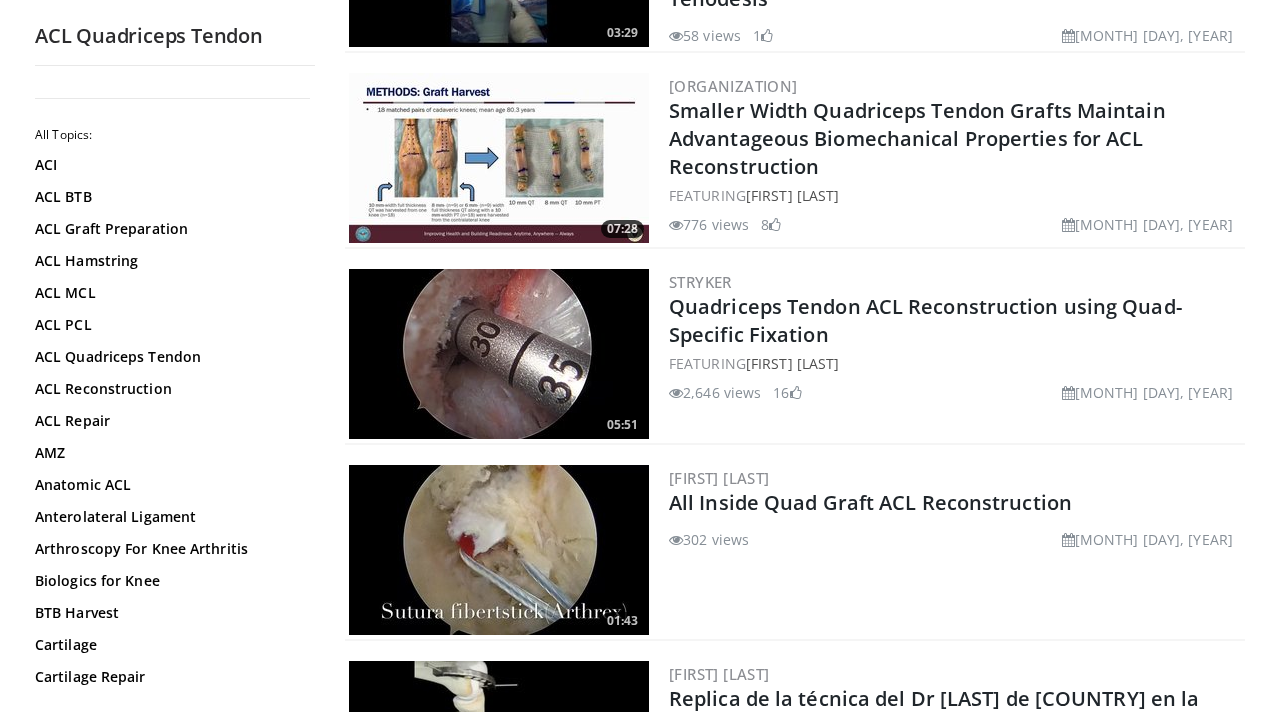 scroll, scrollTop: 1330, scrollLeft: 0, axis: vertical 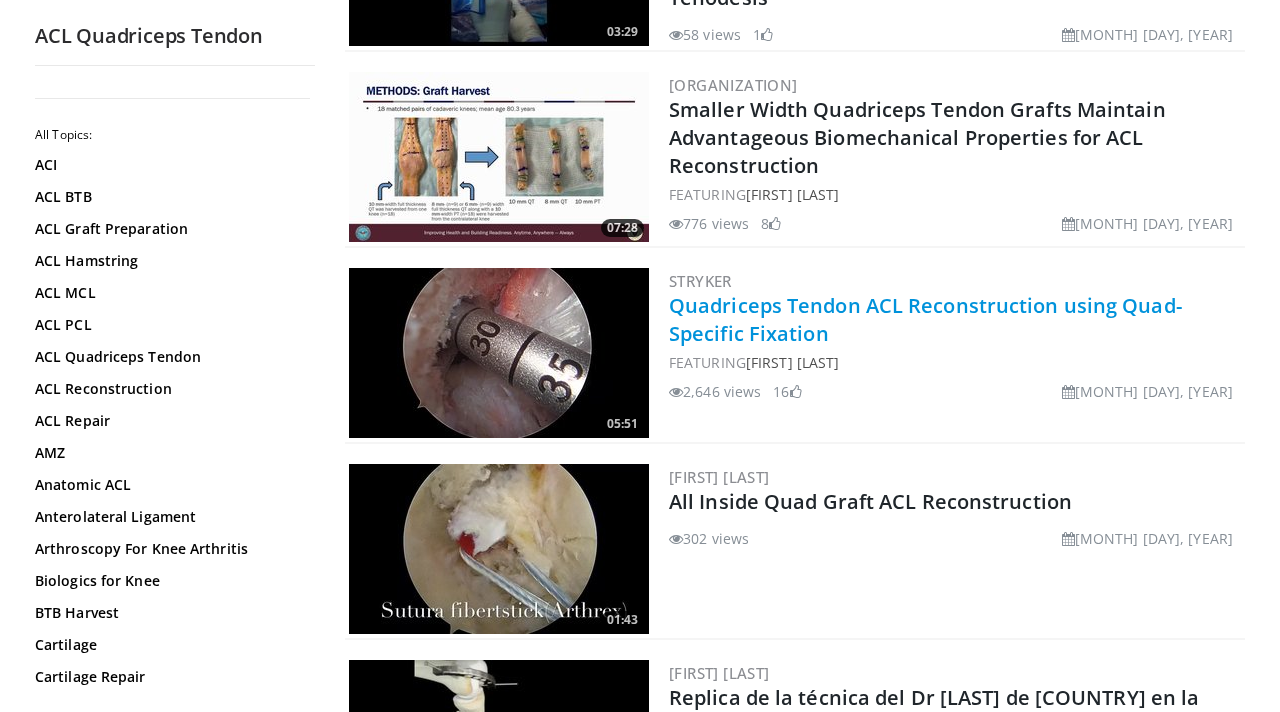 click on "Quadriceps Tendon ACL Reconstruction using Quad-Specific Fixation" at bounding box center [925, 319] 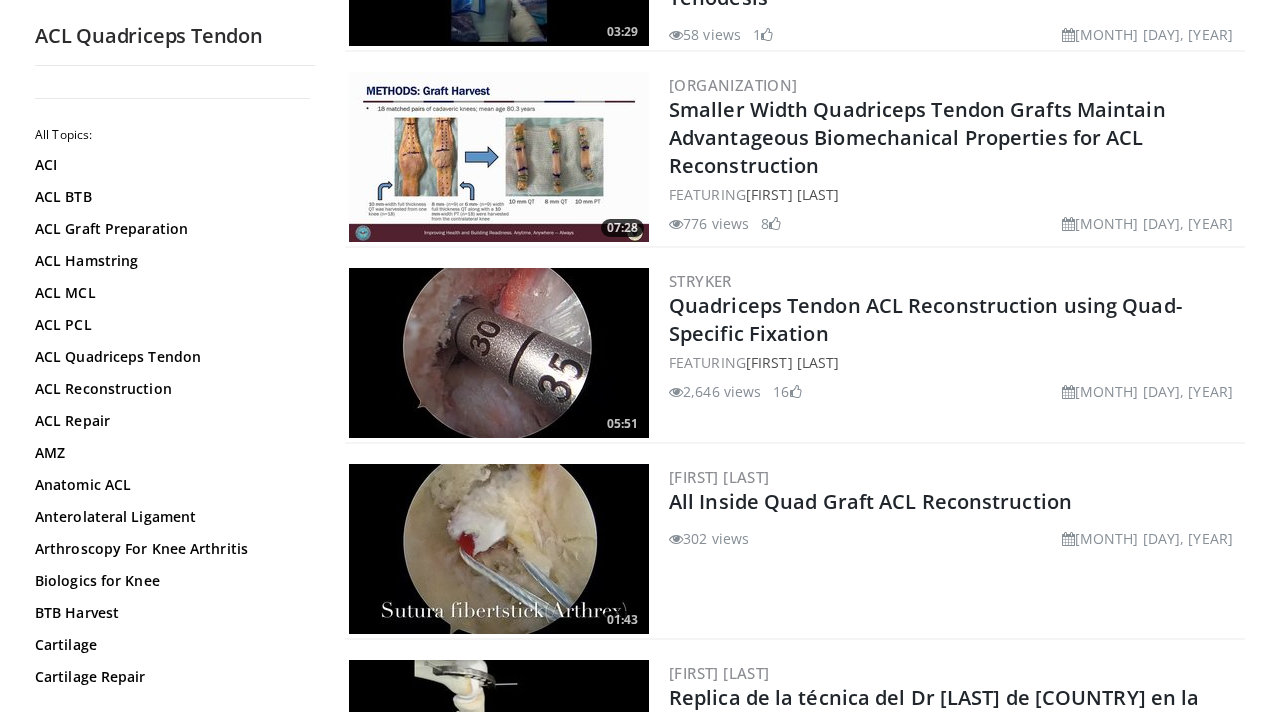click at bounding box center (499, 353) 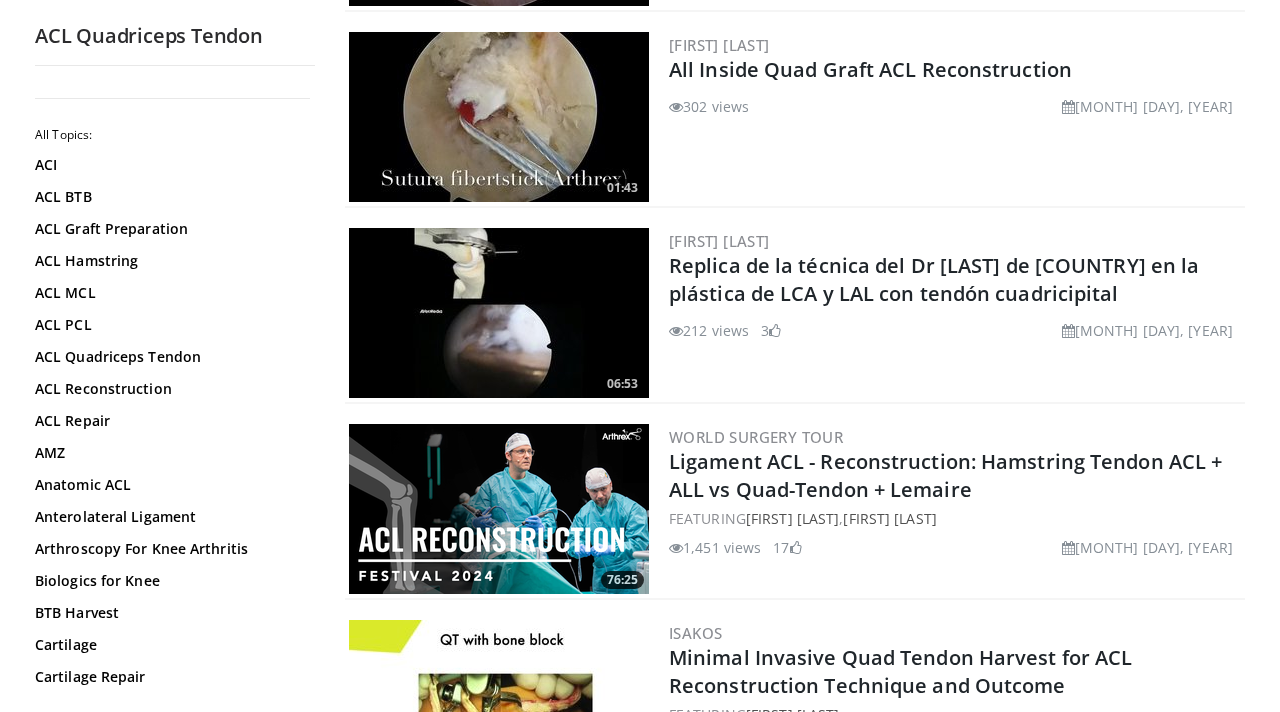 scroll, scrollTop: 1765, scrollLeft: 0, axis: vertical 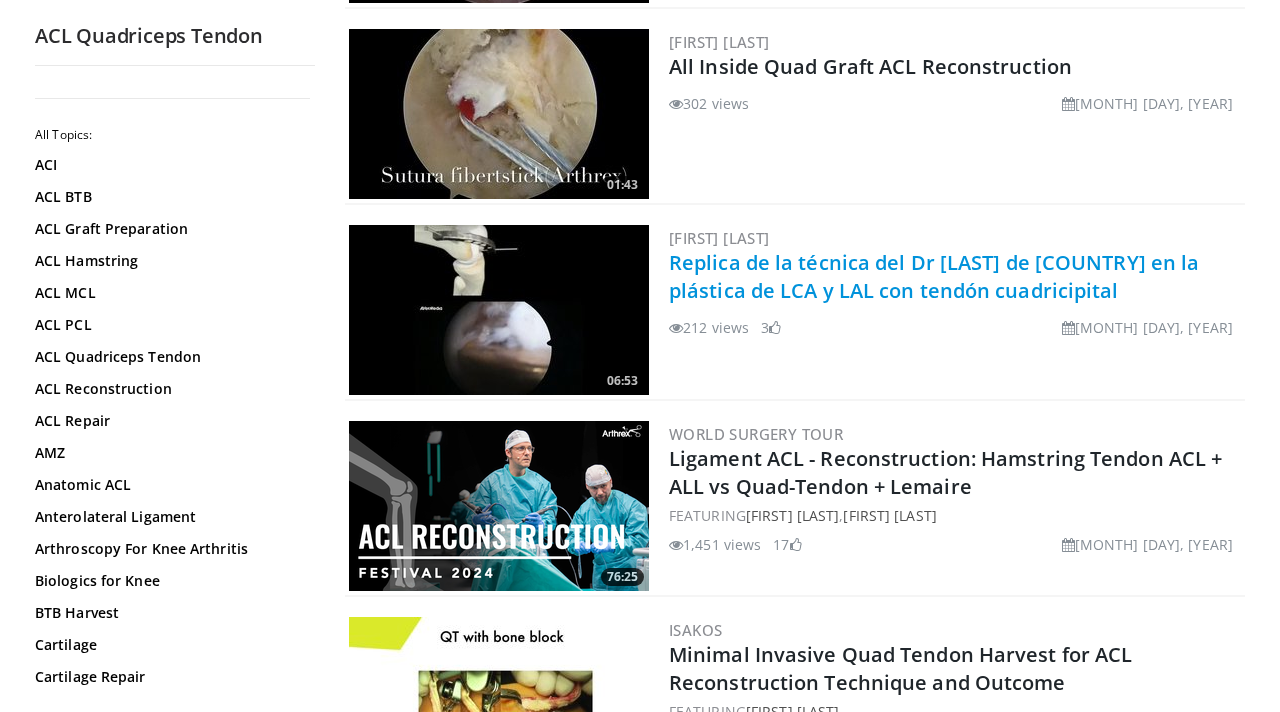 click on "Replica de la técnica del Dr Camilo Helito de Brasil  en la plástica de LCA y LAL con tendón cuadricipital" at bounding box center [934, 276] 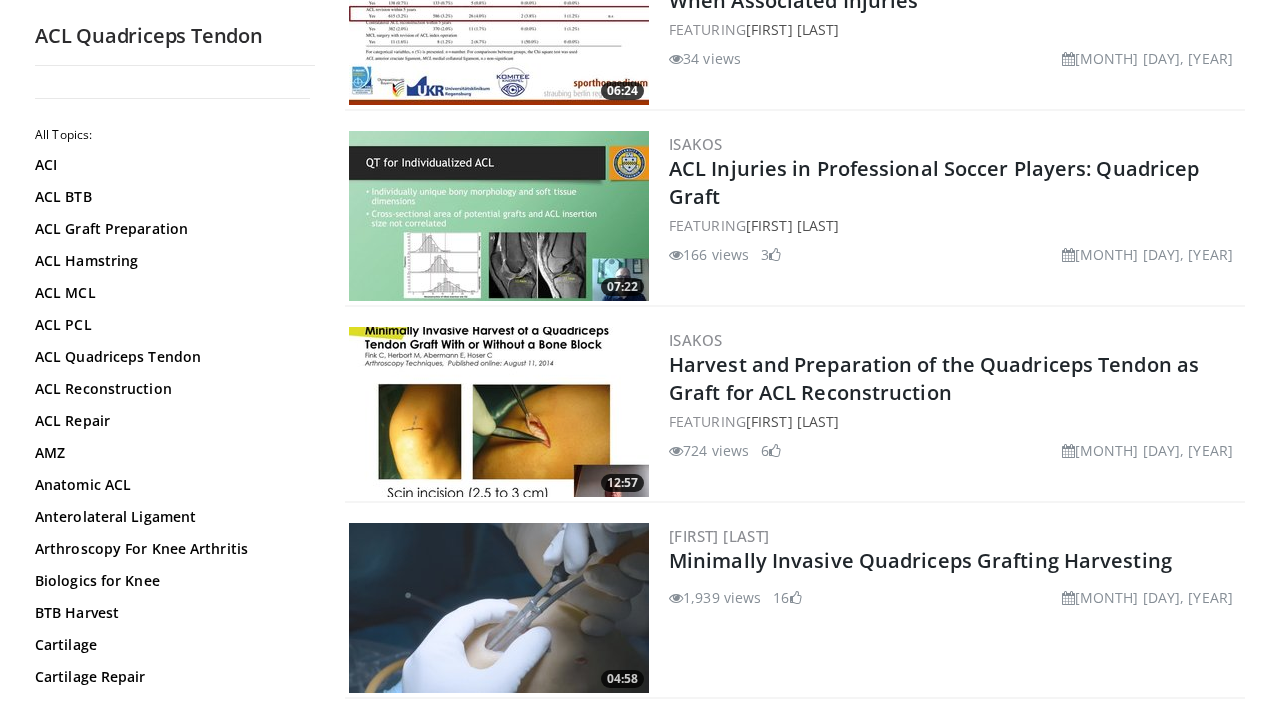 scroll, scrollTop: 3626, scrollLeft: 0, axis: vertical 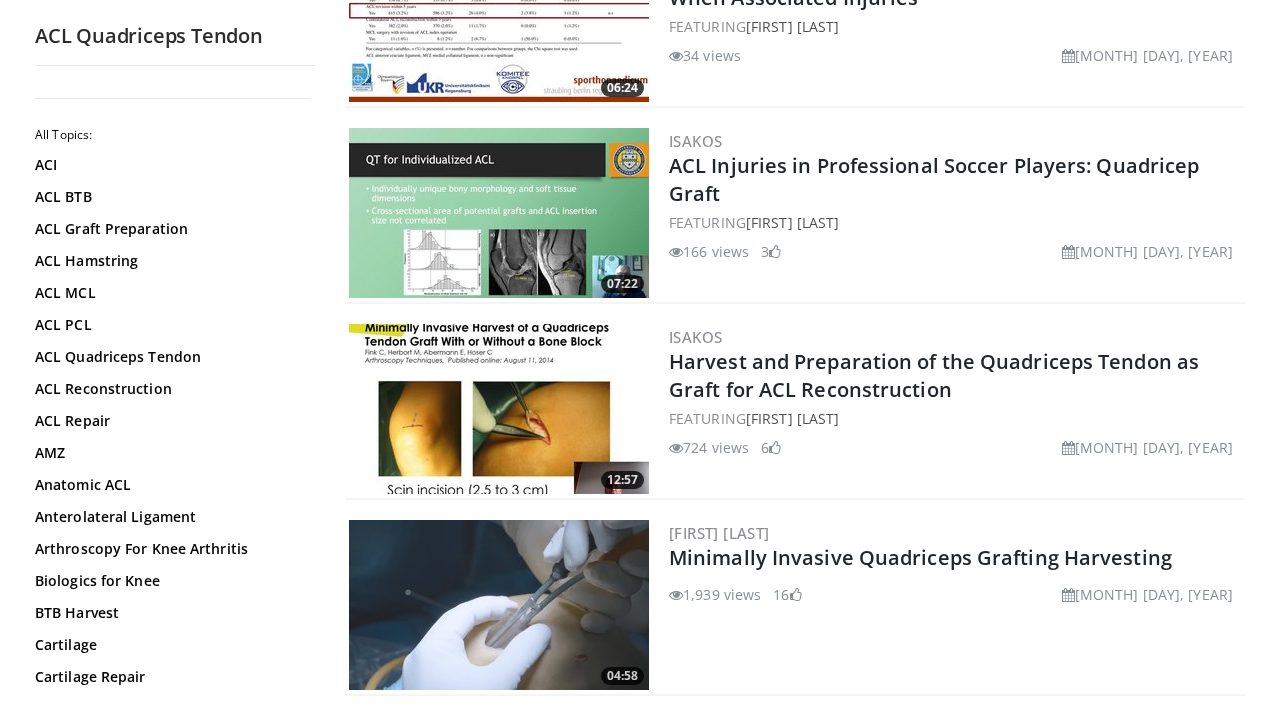 click at bounding box center [499, 213] 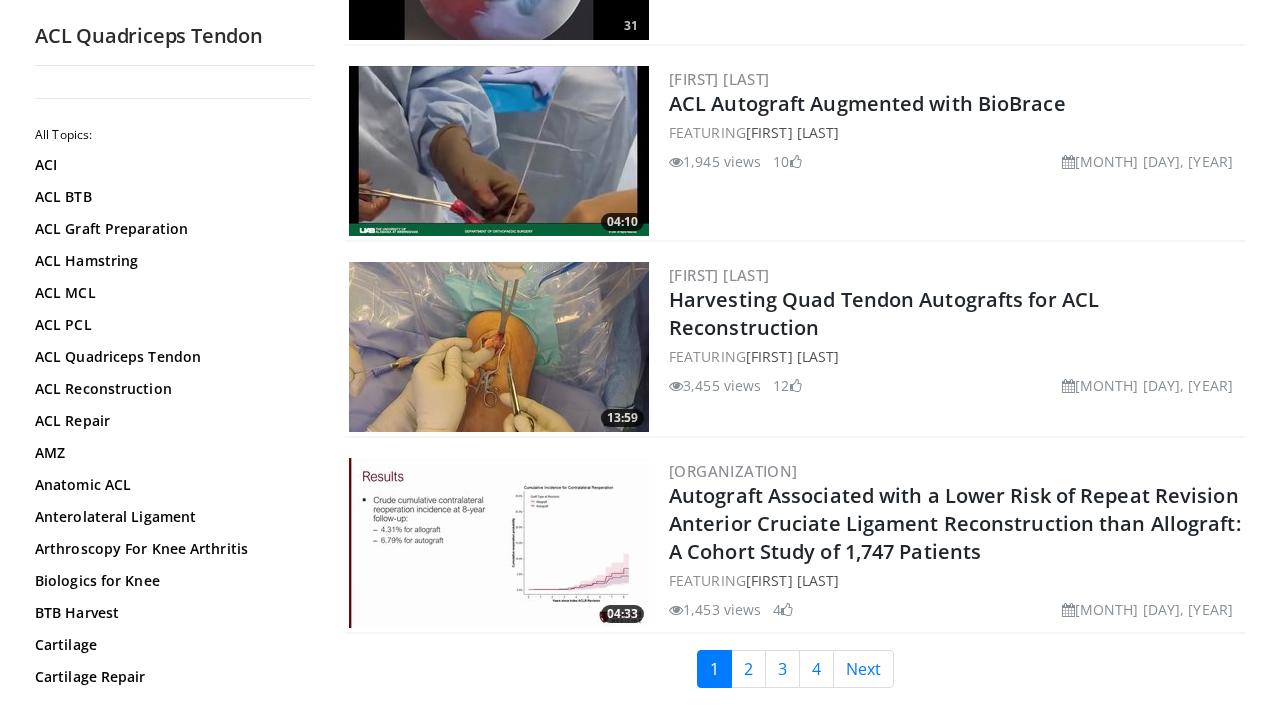 scroll, scrollTop: 4473, scrollLeft: 0, axis: vertical 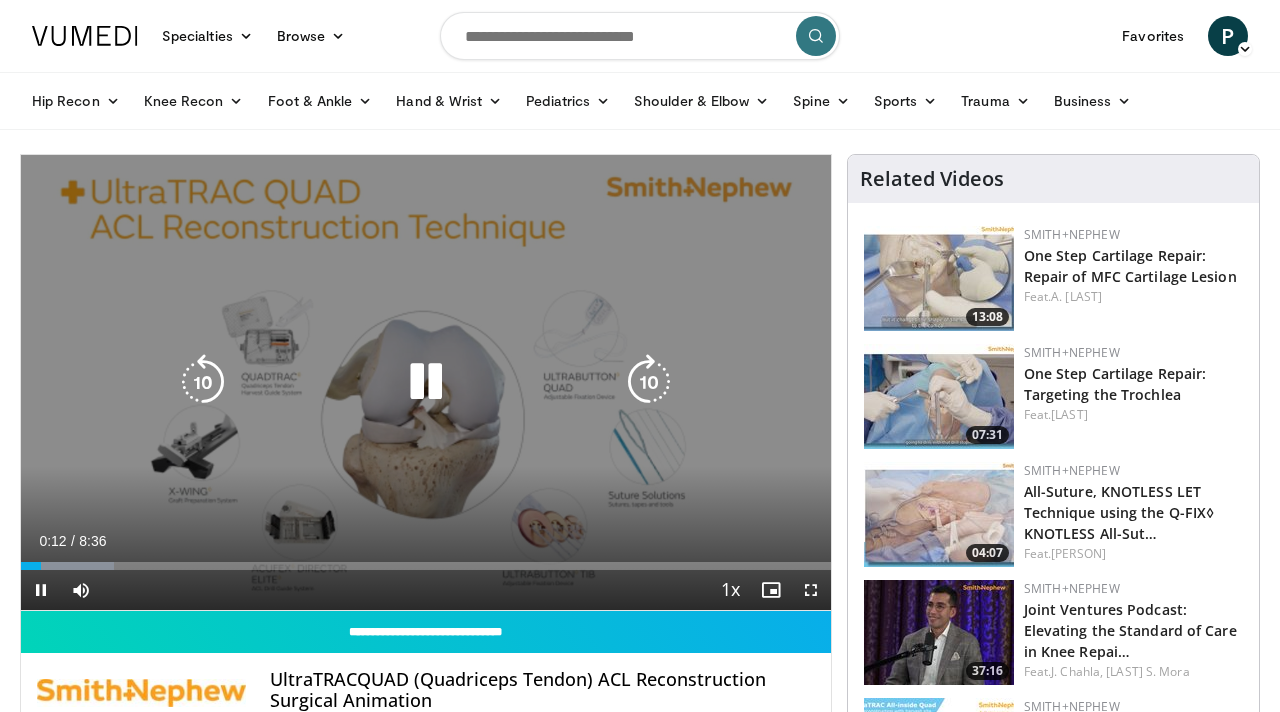 click at bounding box center (649, 382) 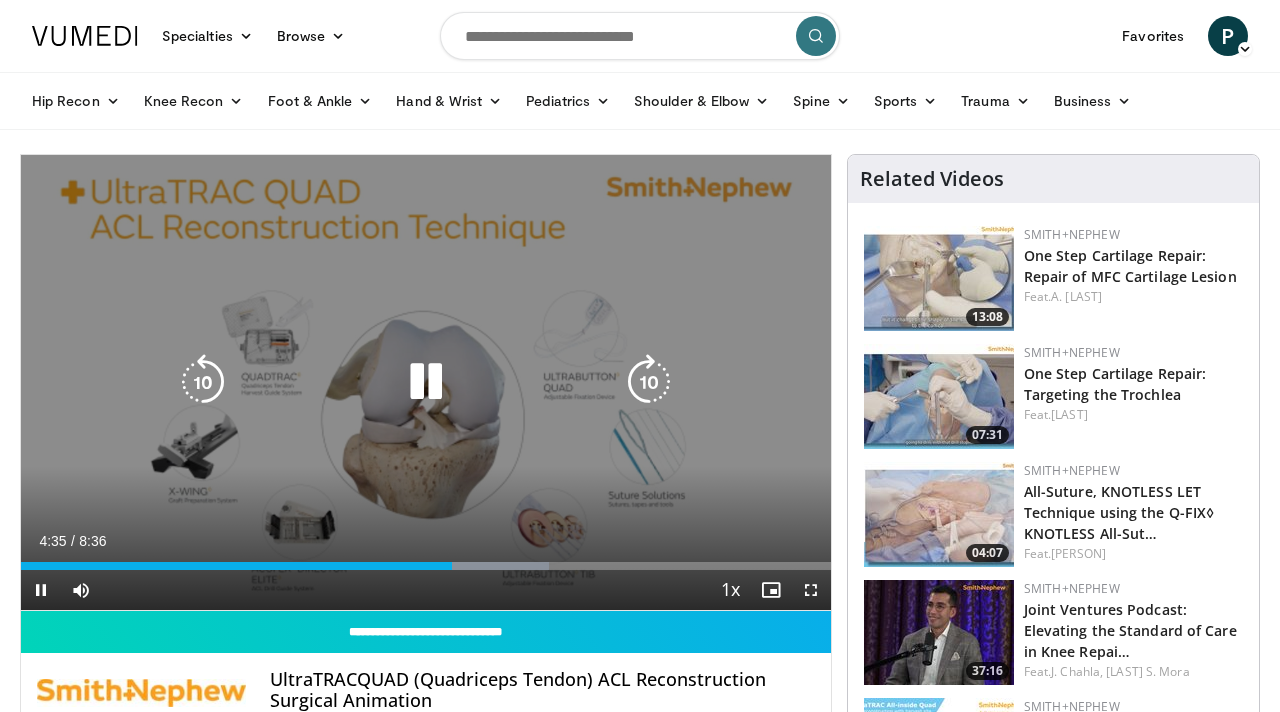 click at bounding box center (426, 382) 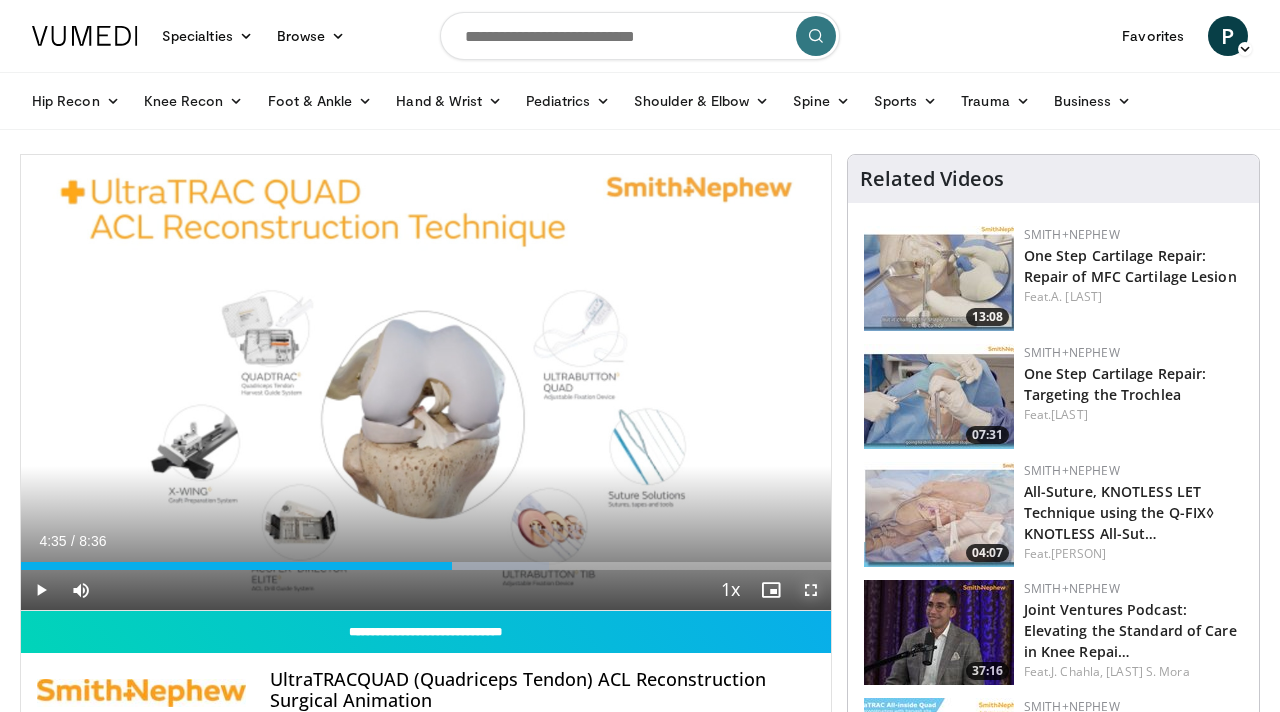 click at bounding box center (811, 590) 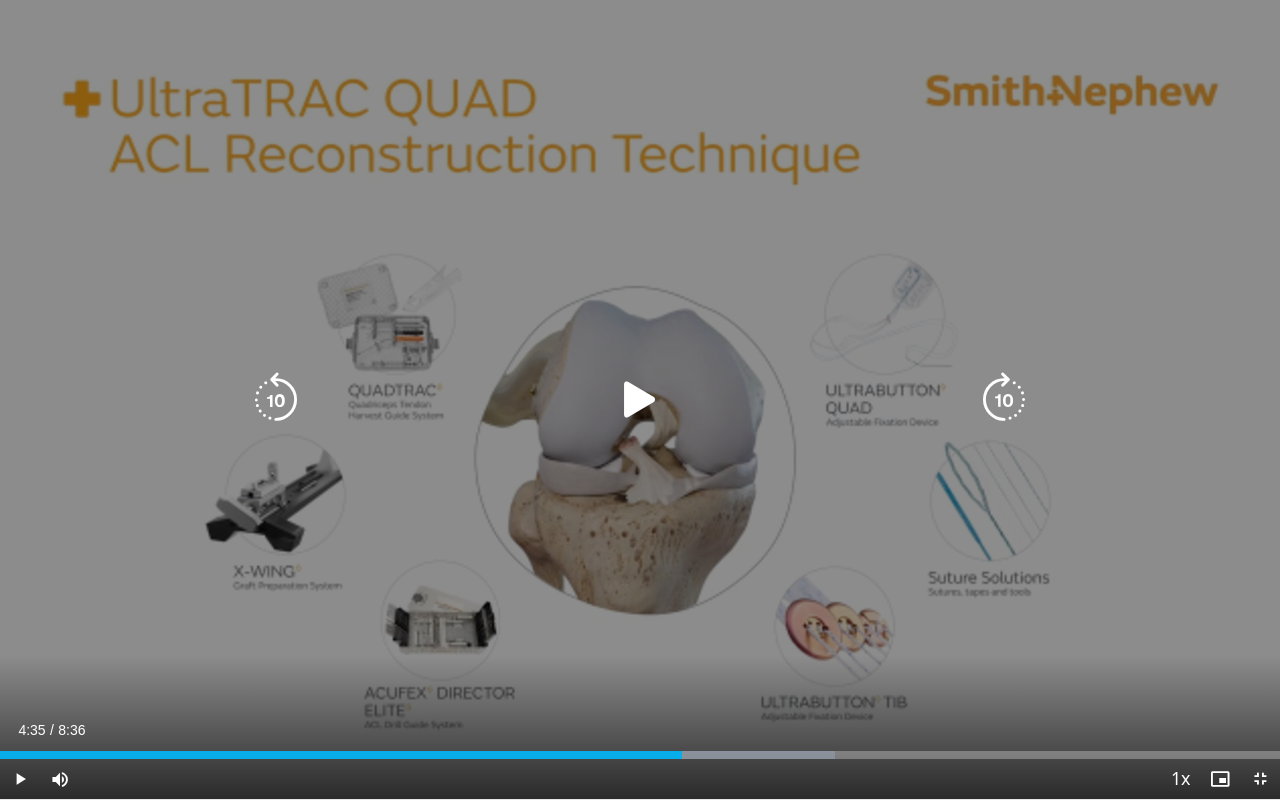 click at bounding box center [640, 400] 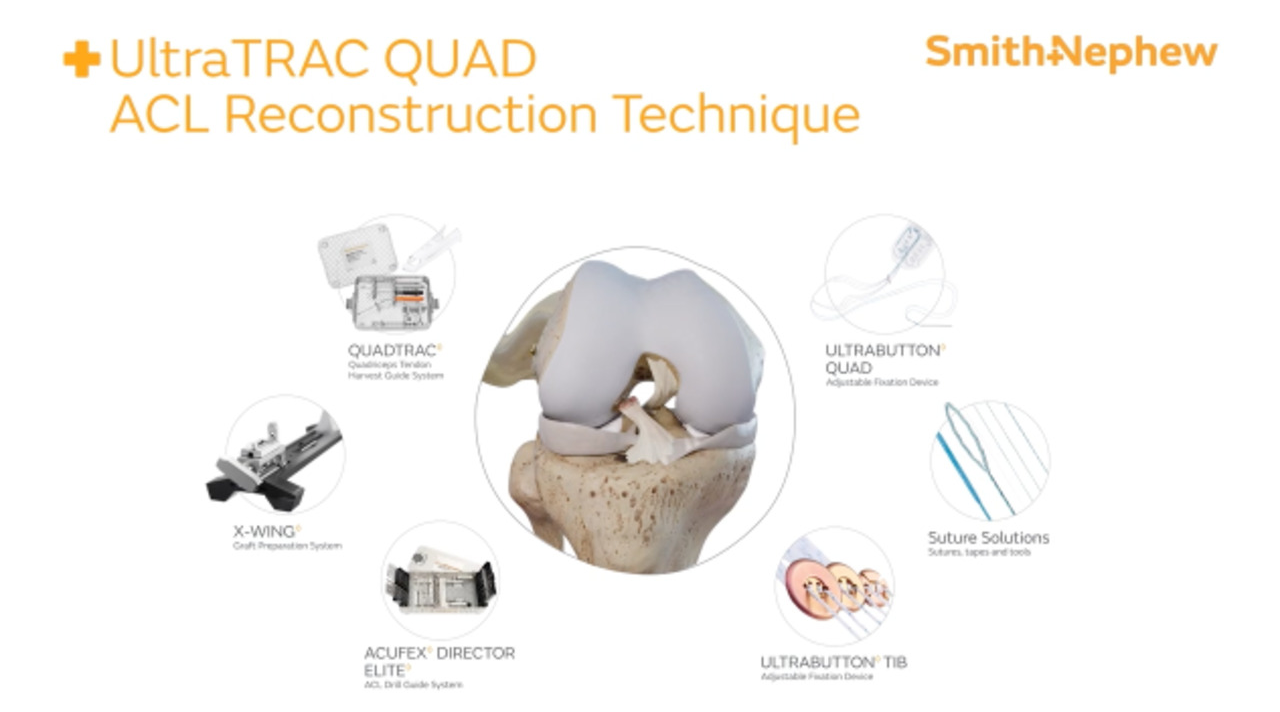 scroll, scrollTop: 0, scrollLeft: 0, axis: both 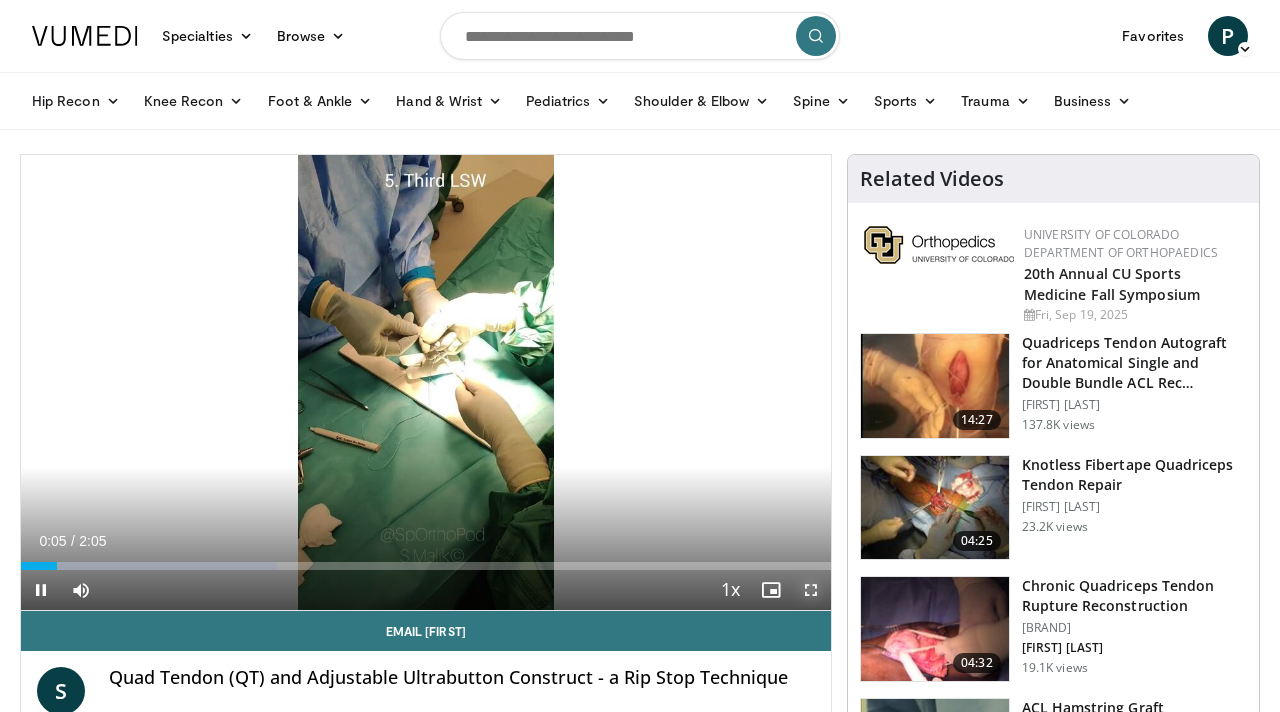 click at bounding box center (811, 590) 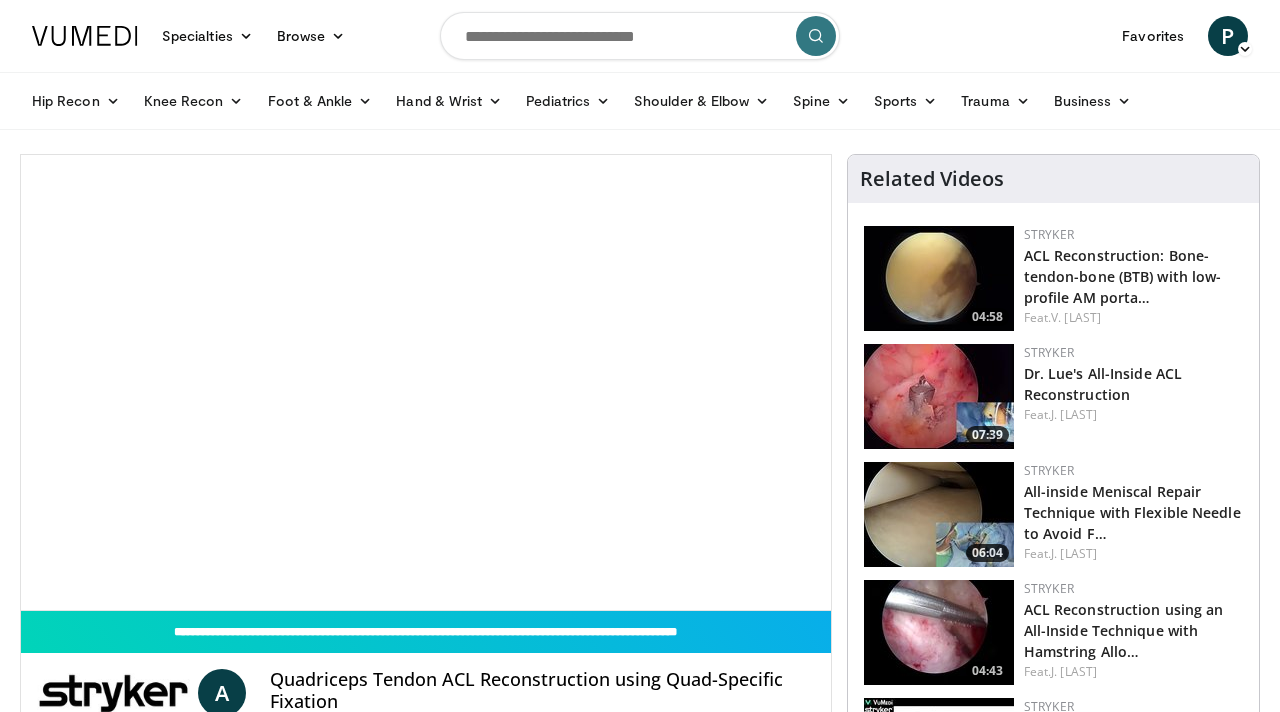 scroll, scrollTop: 0, scrollLeft: 0, axis: both 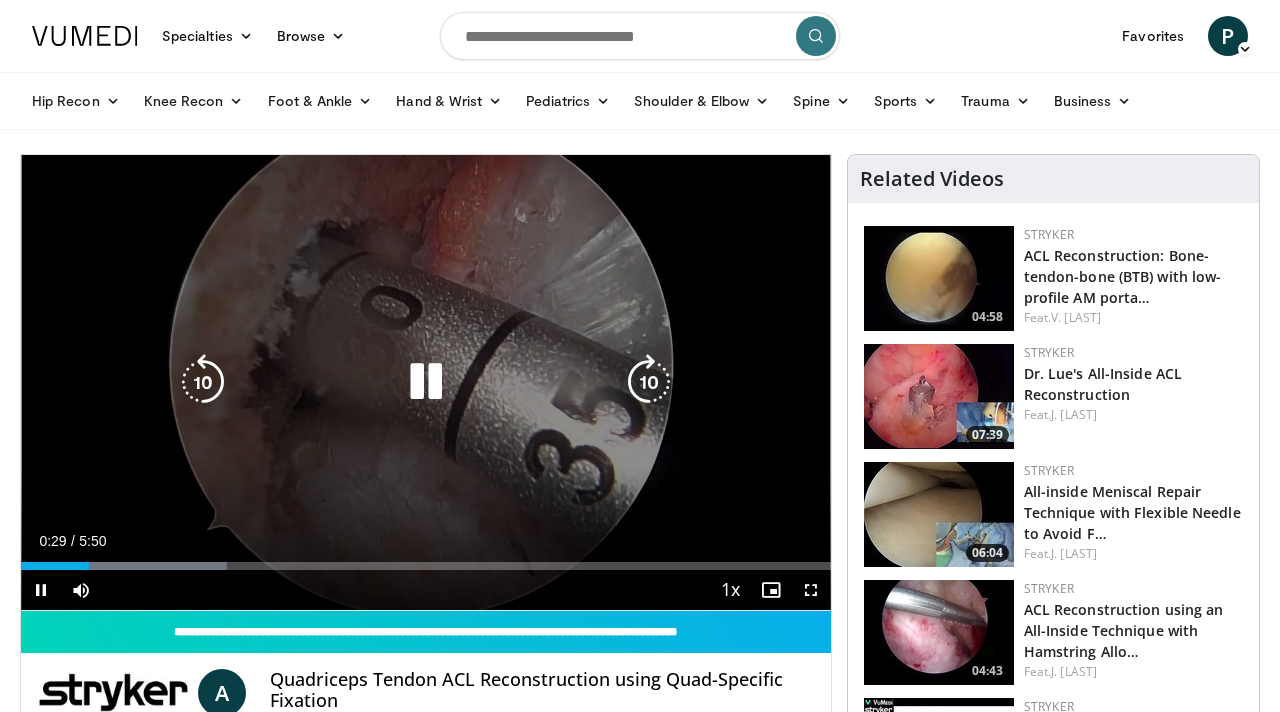 click at bounding box center (649, 382) 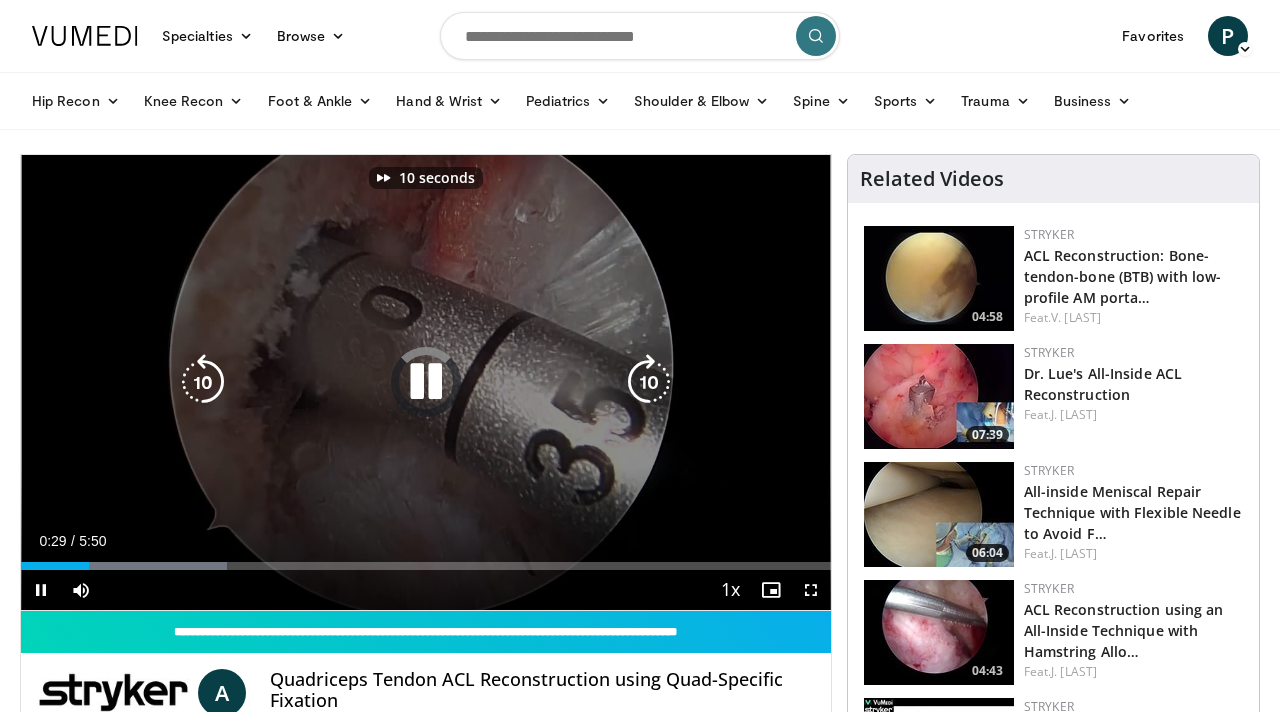 click at bounding box center (649, 382) 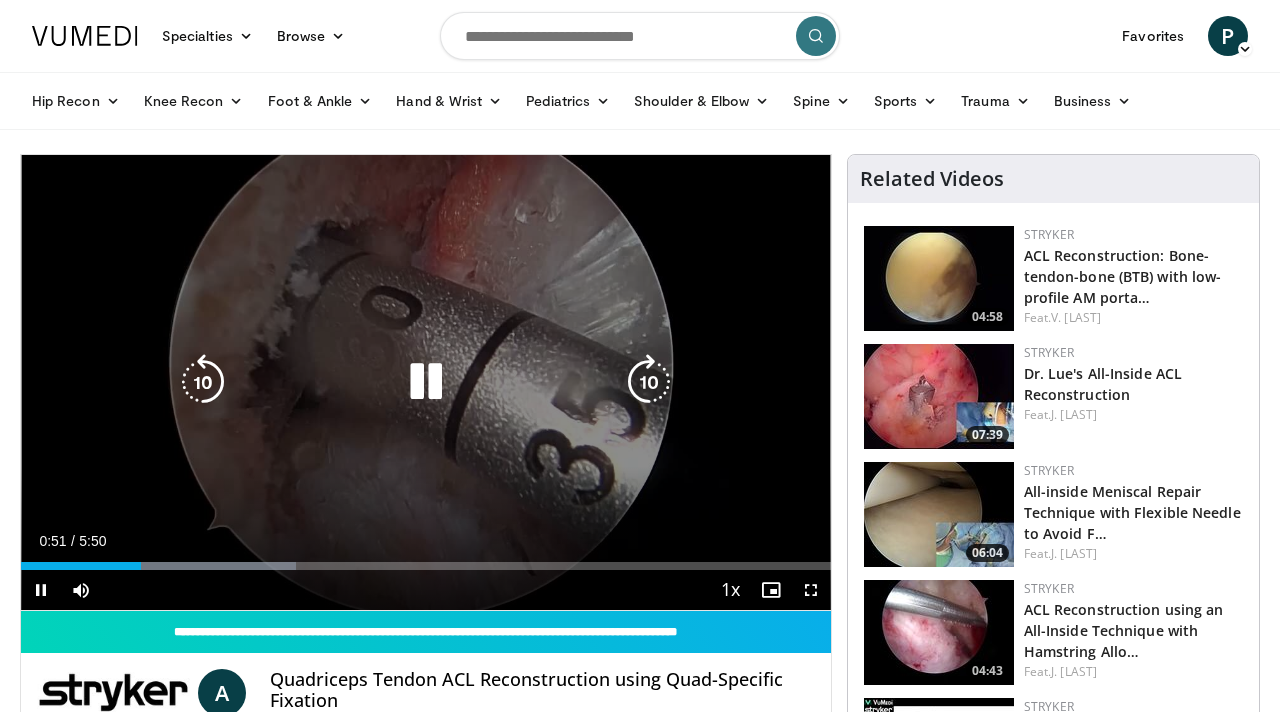 click at bounding box center (649, 382) 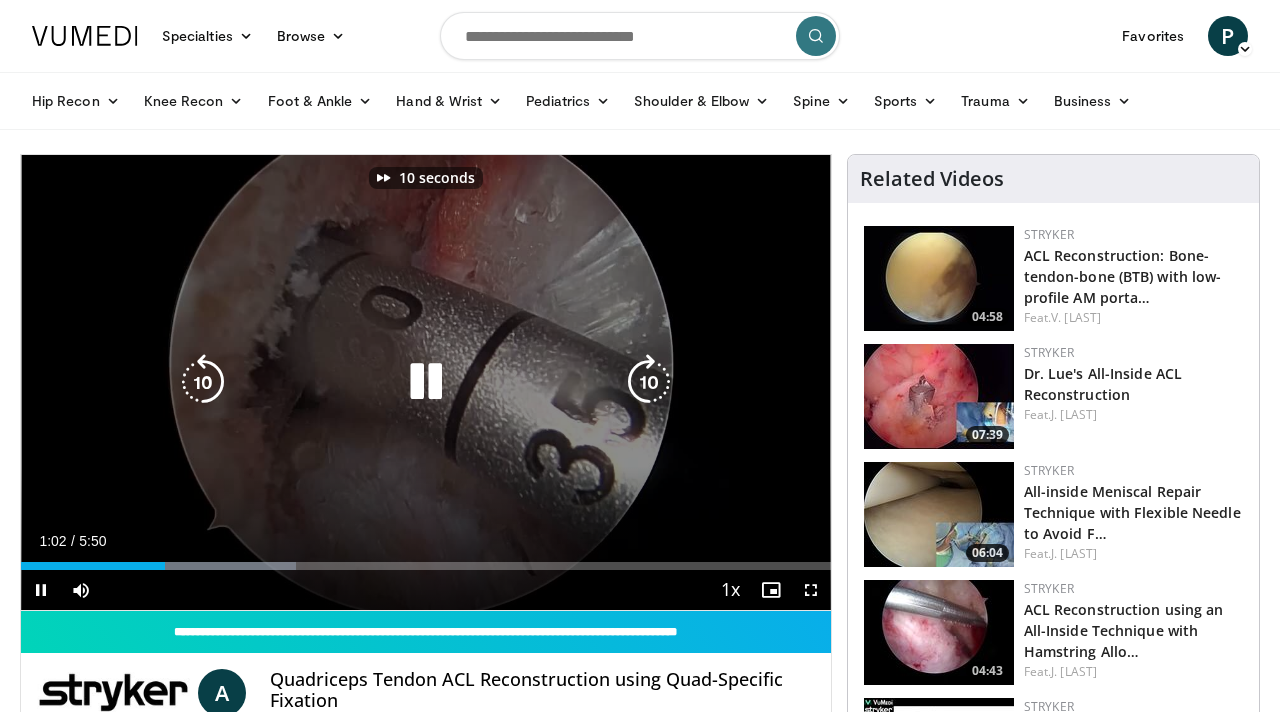 click at bounding box center [649, 382] 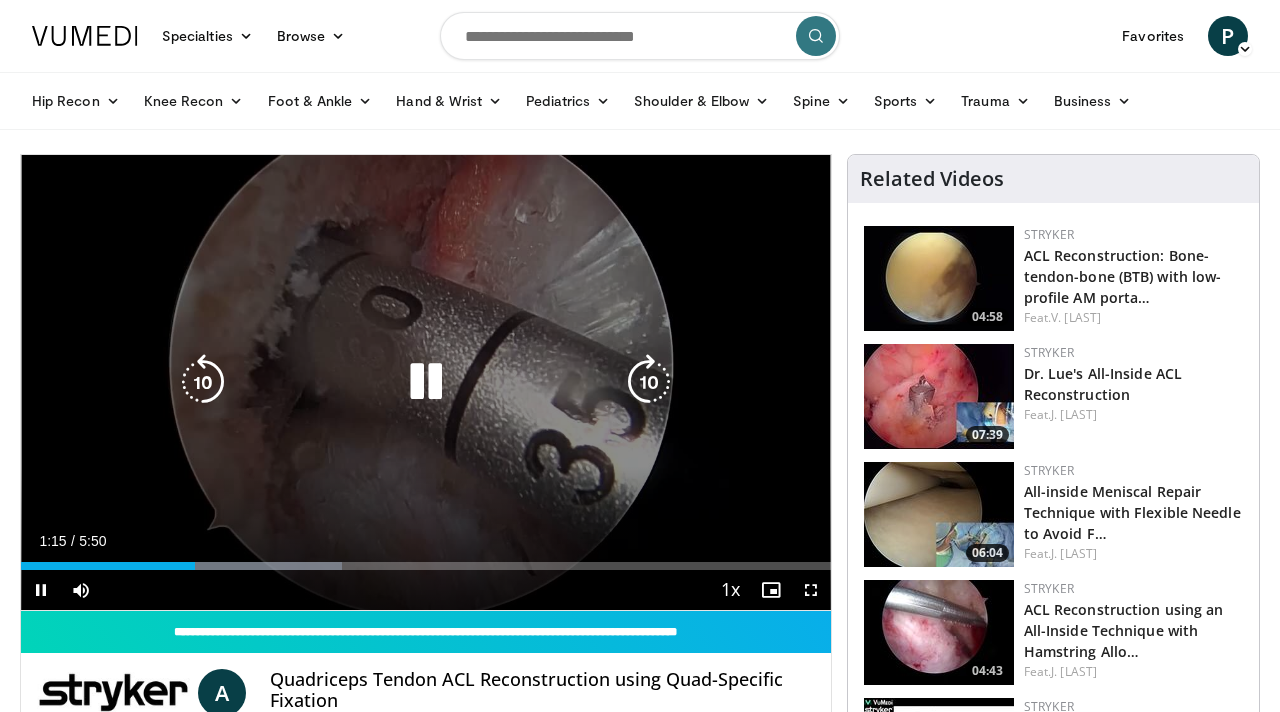 click at bounding box center (649, 382) 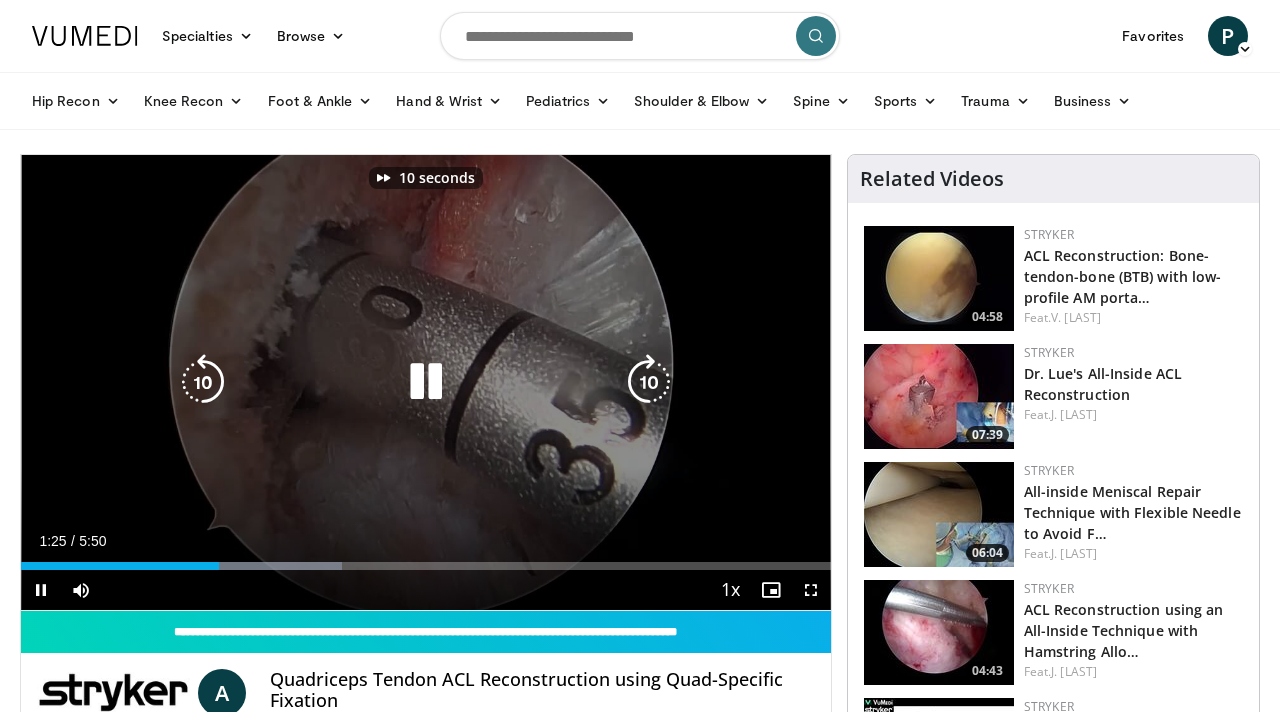 click at bounding box center (649, 382) 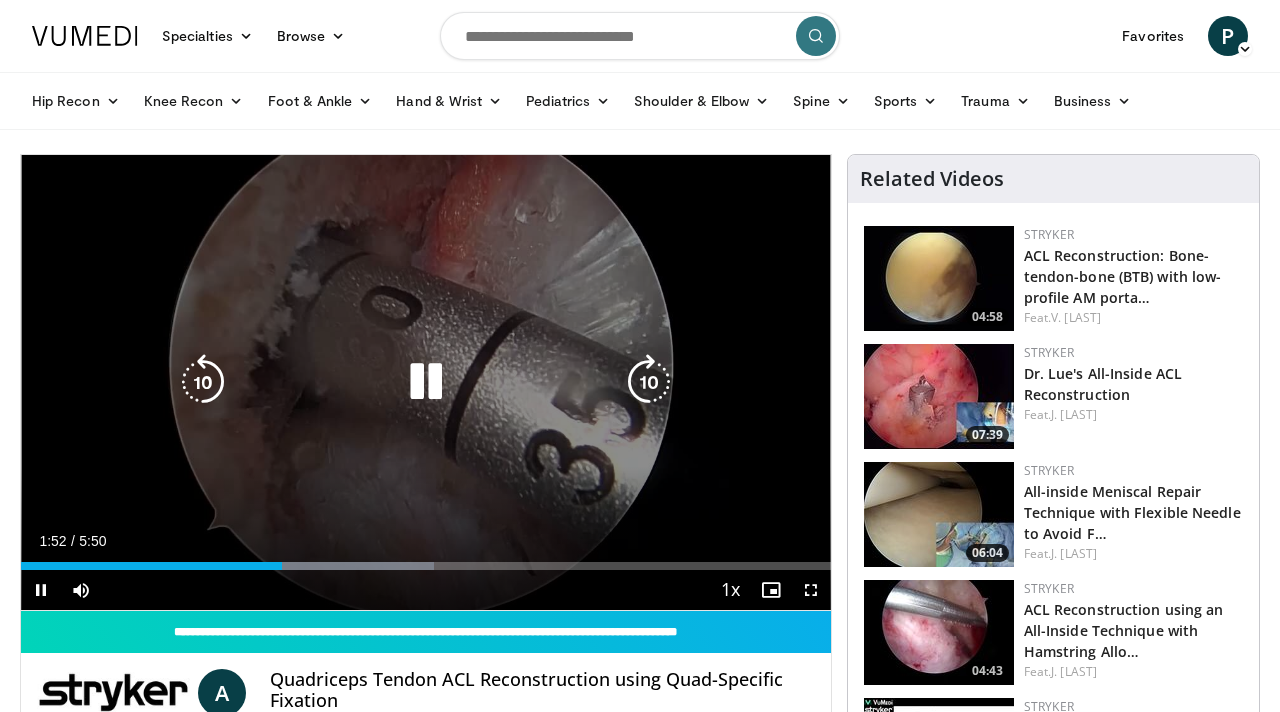 click at bounding box center (649, 382) 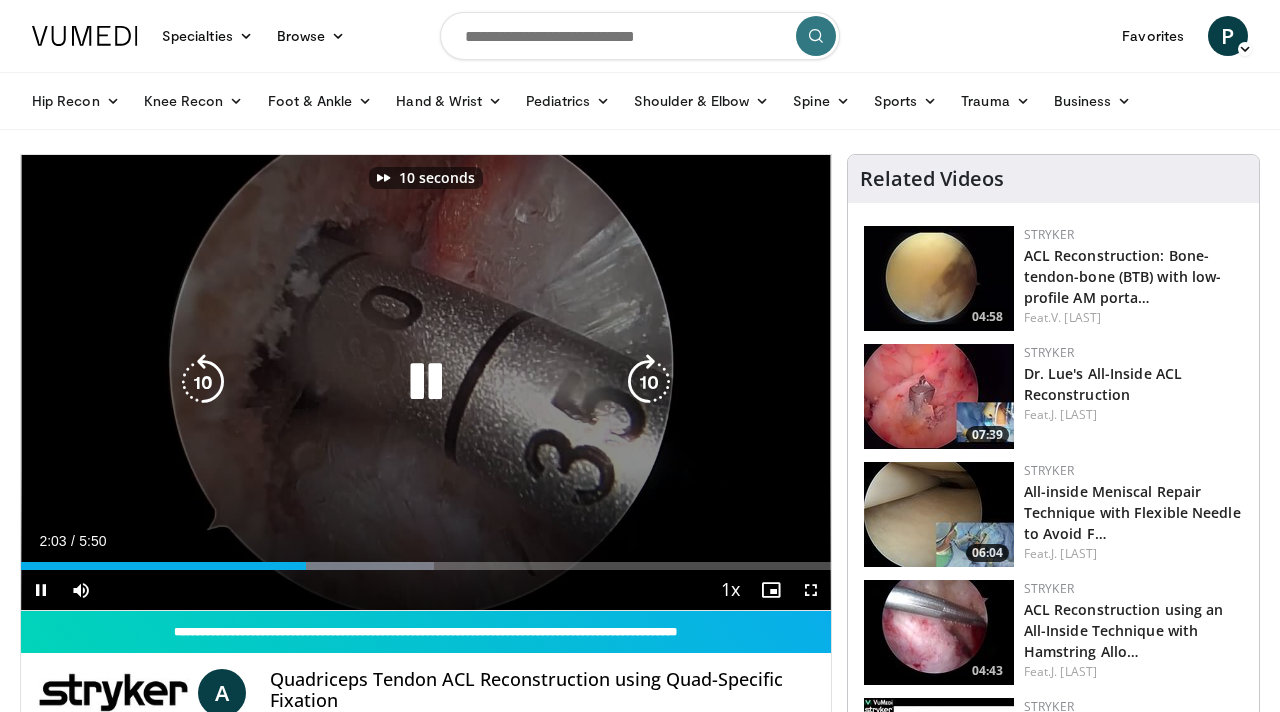 click at bounding box center [649, 382] 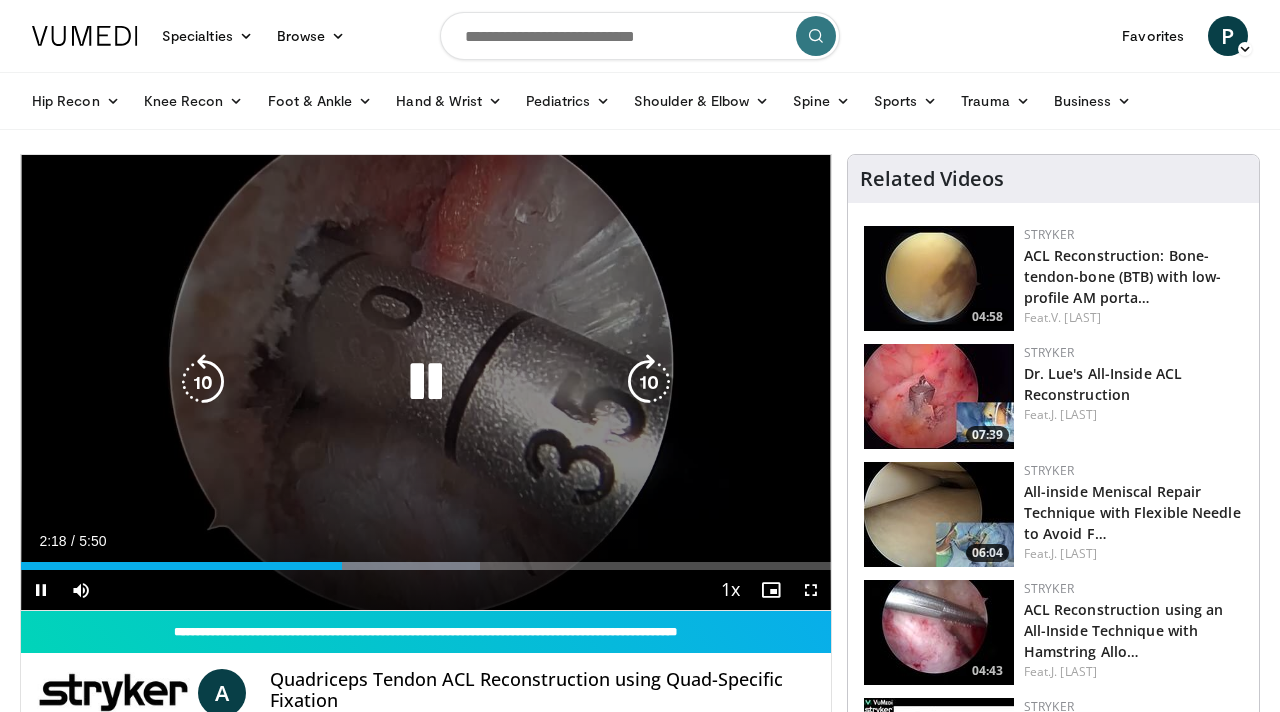 click at bounding box center [649, 382] 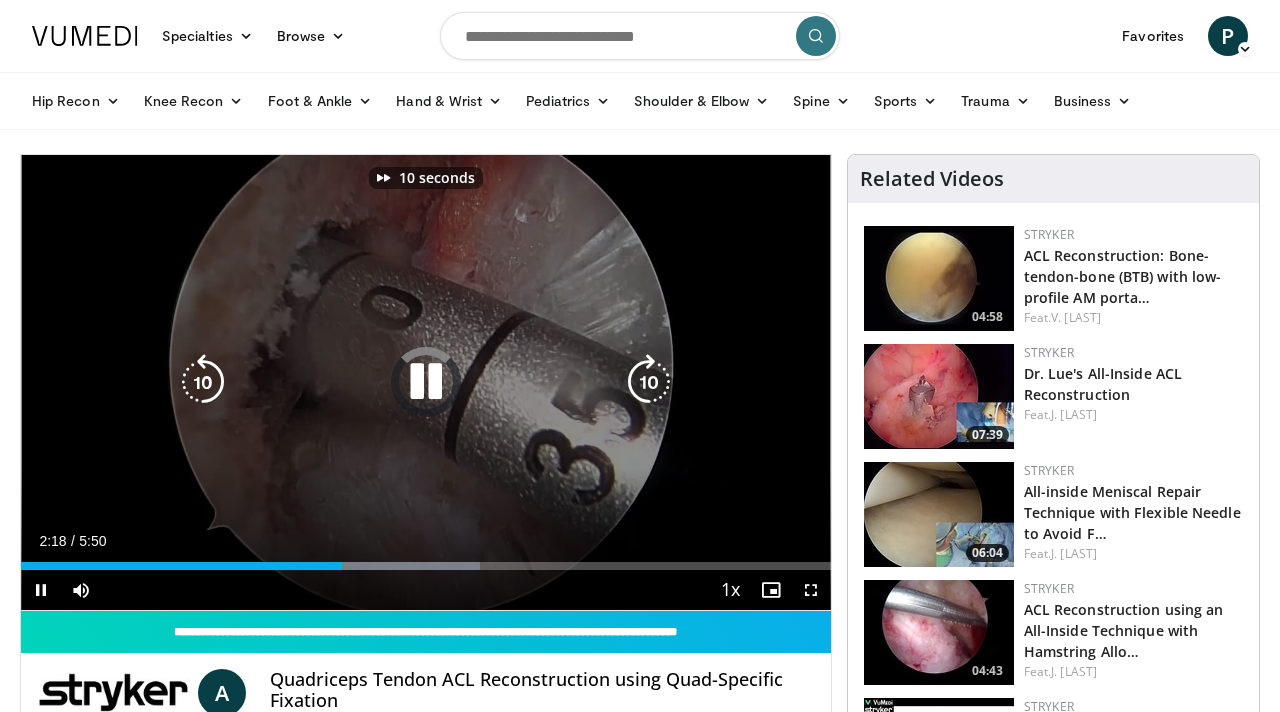 click at bounding box center (649, 382) 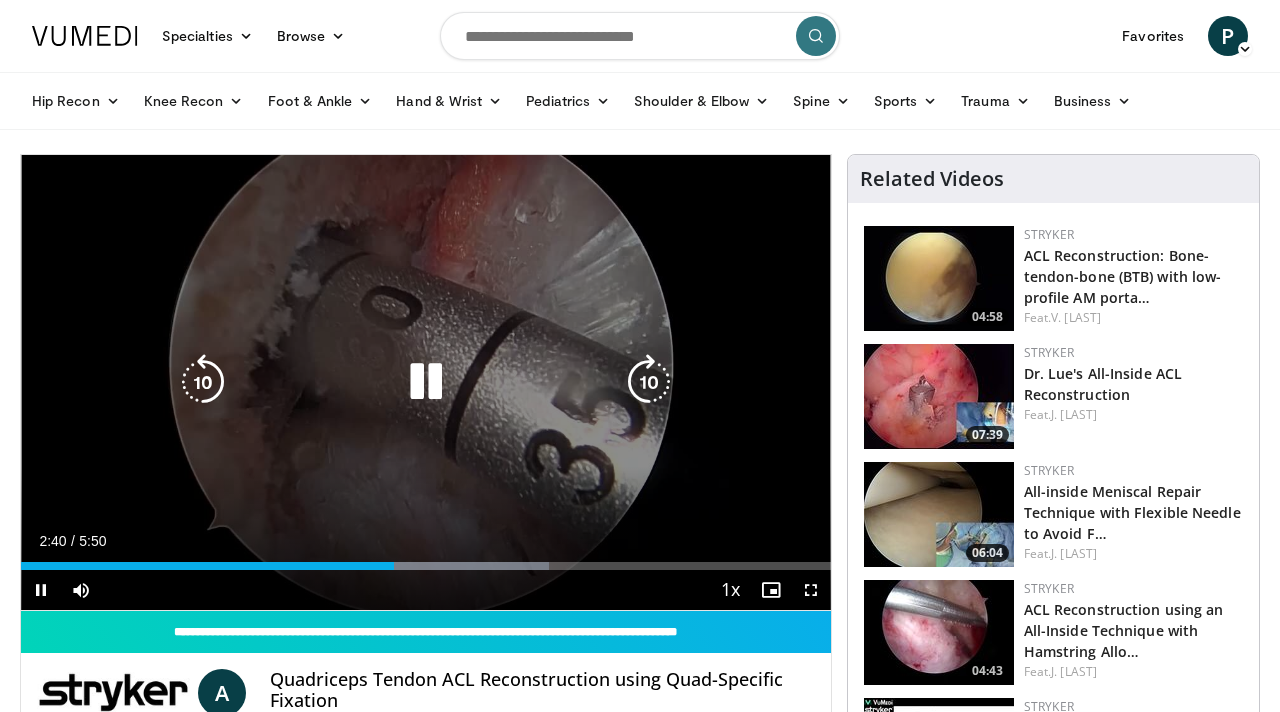 click at bounding box center [203, 382] 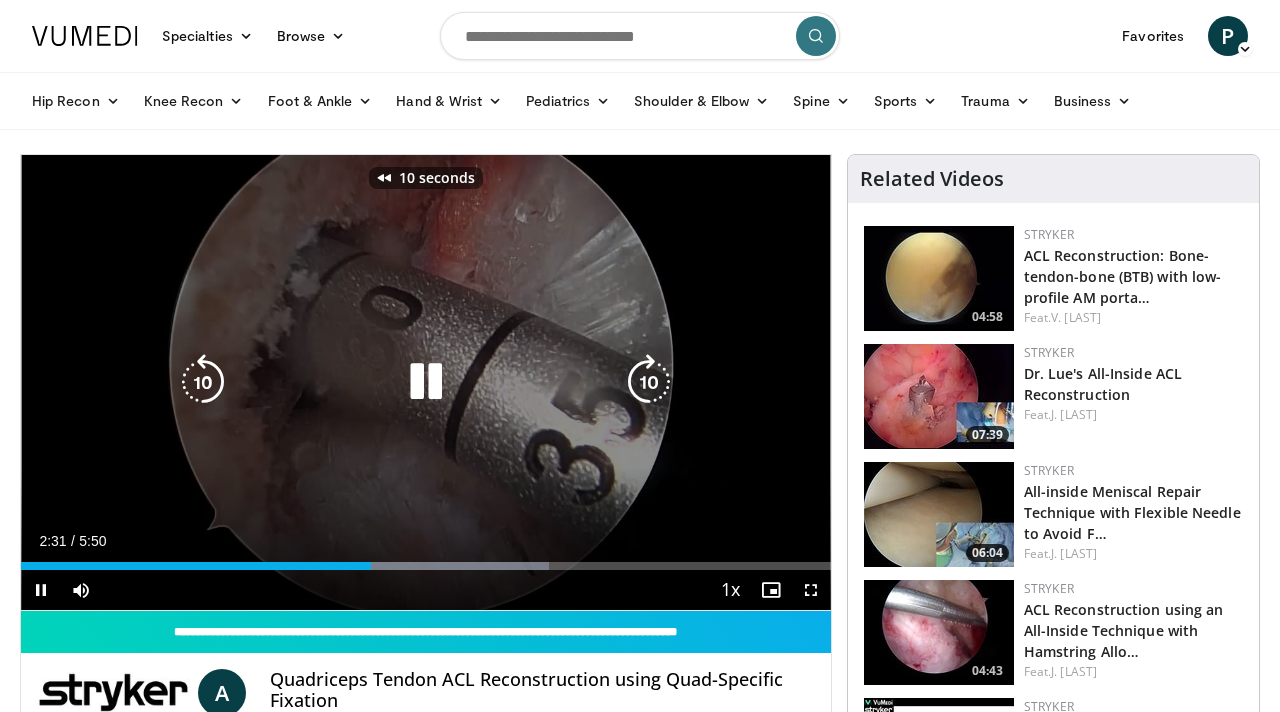 click at bounding box center [203, 382] 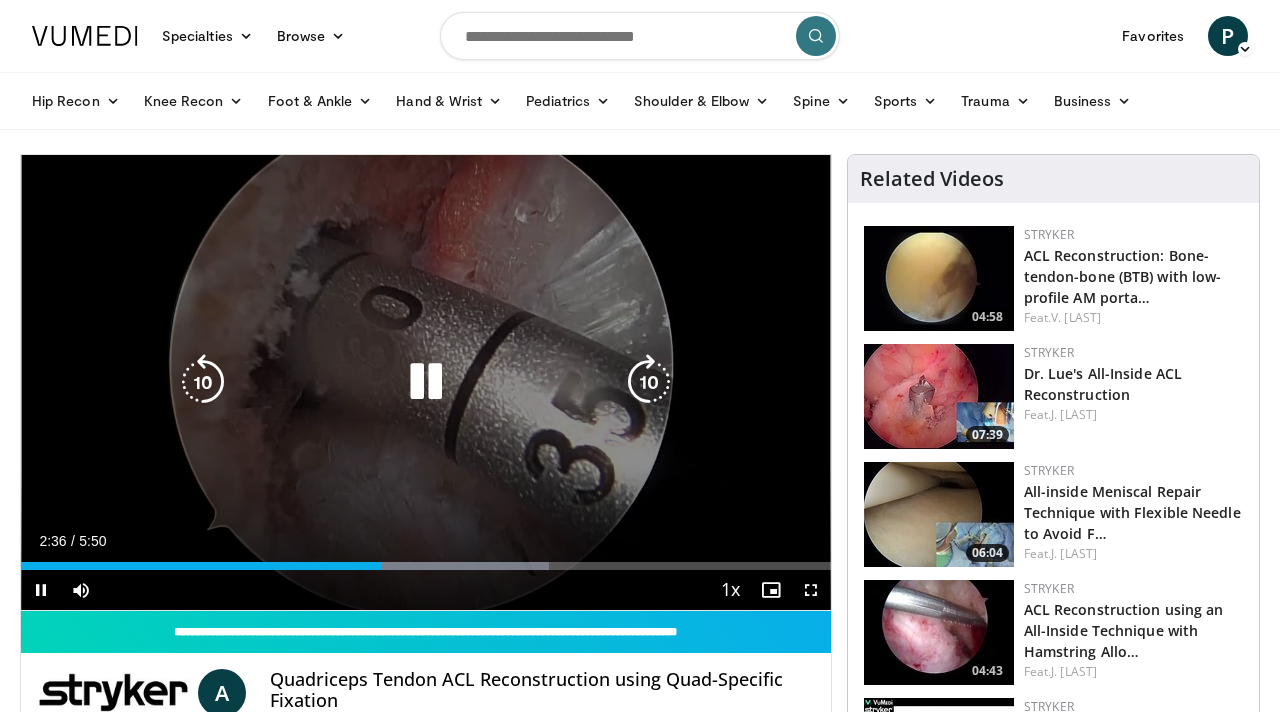 click at bounding box center [649, 382] 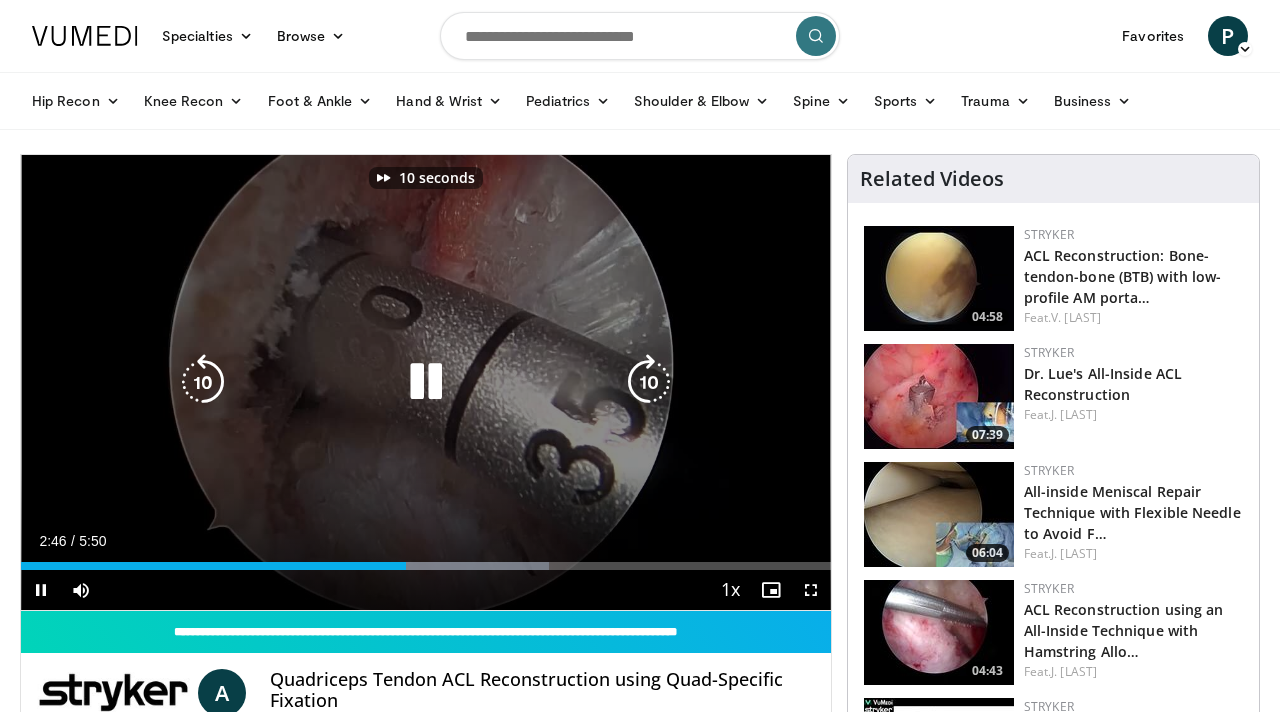 click at bounding box center [649, 382] 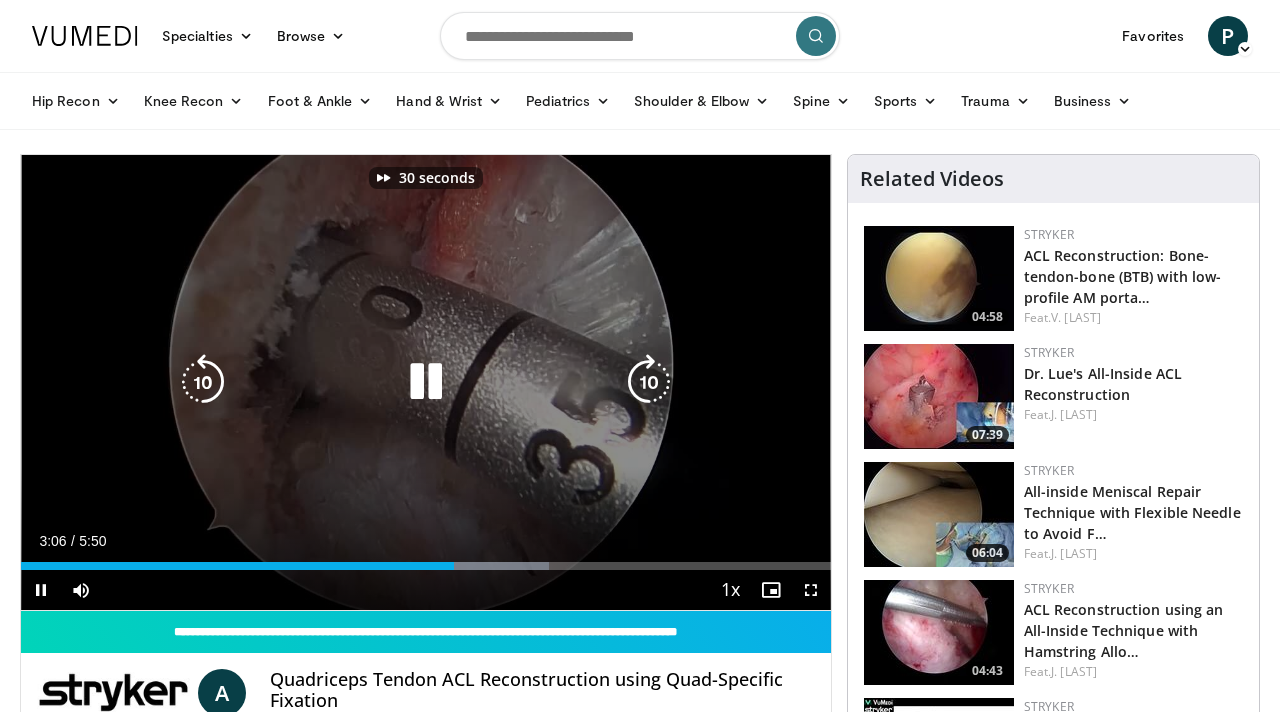 click at bounding box center [649, 382] 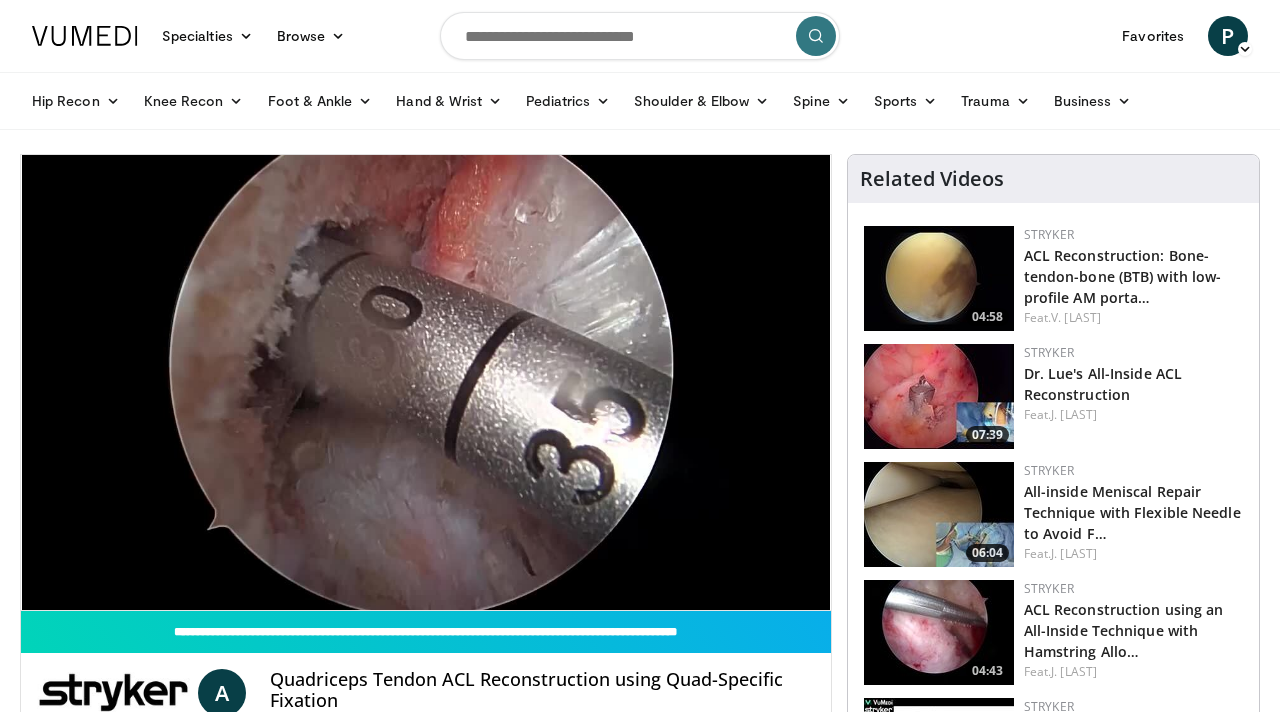click on "40 seconds
Tap to unmute" at bounding box center [426, 382] 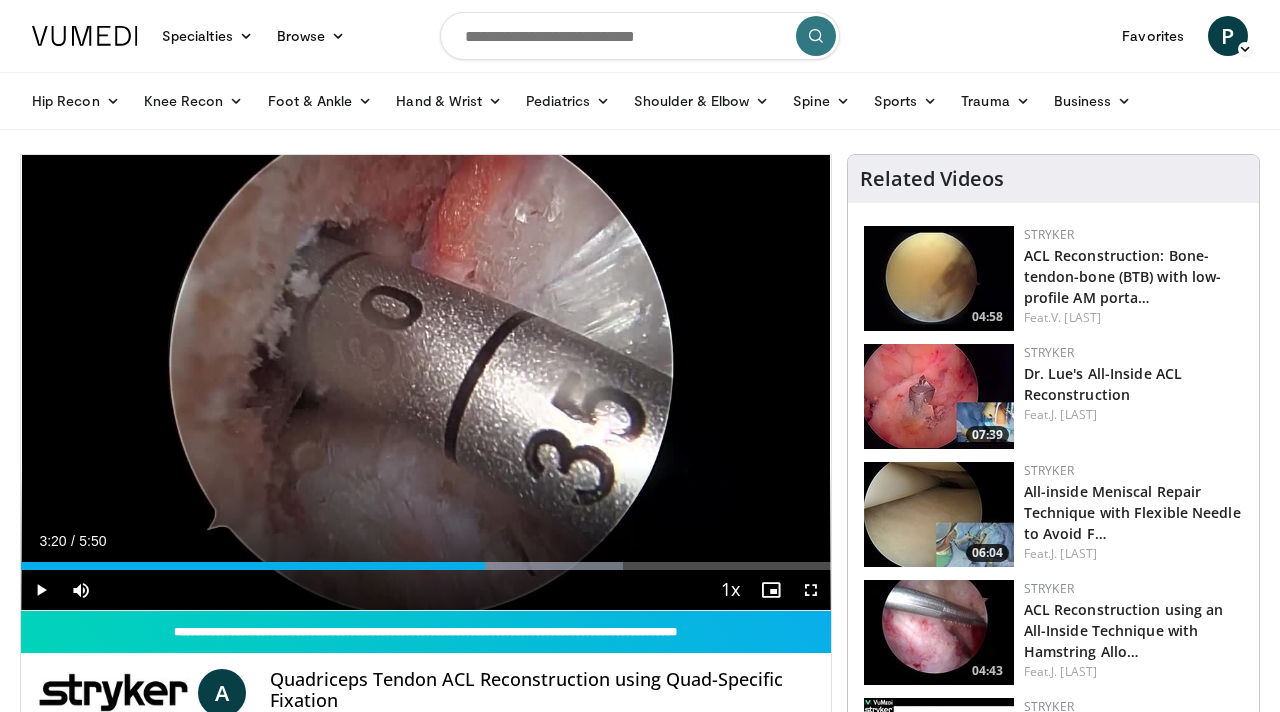 click on "40 seconds
Tap to unmute" at bounding box center [426, 382] 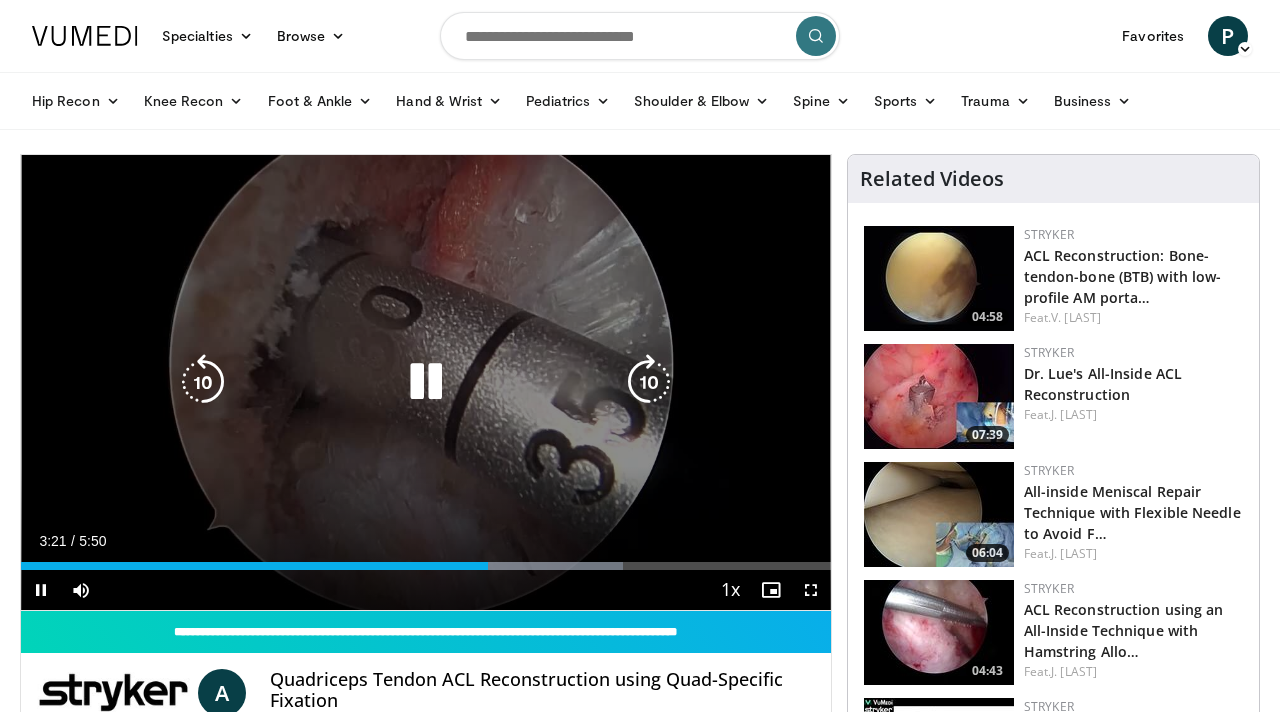 click at bounding box center (649, 382) 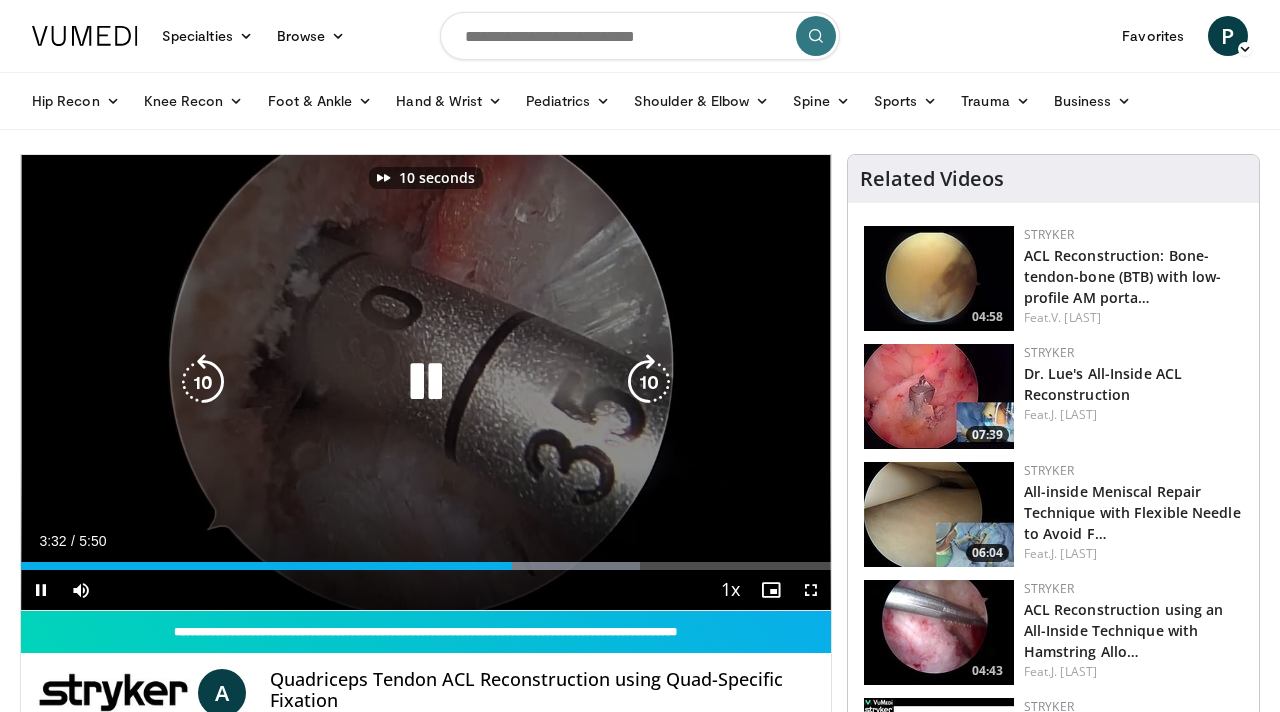 click at bounding box center [649, 382] 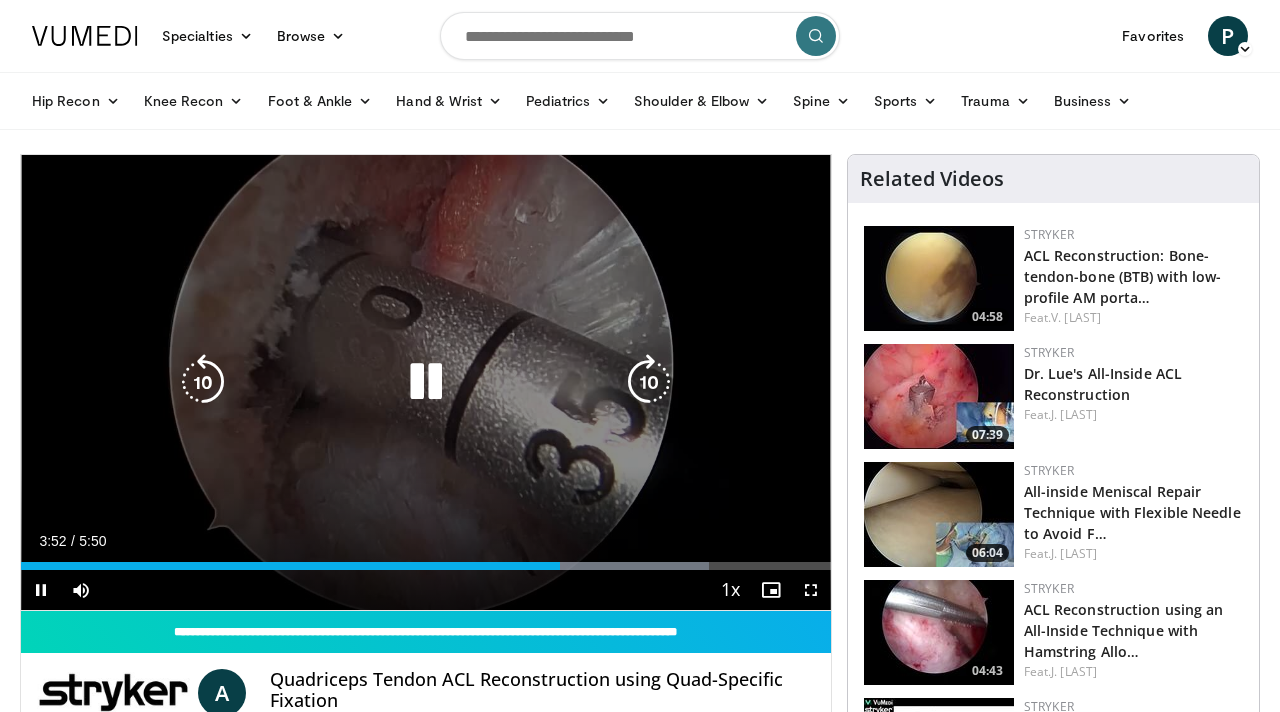 click at bounding box center [649, 382] 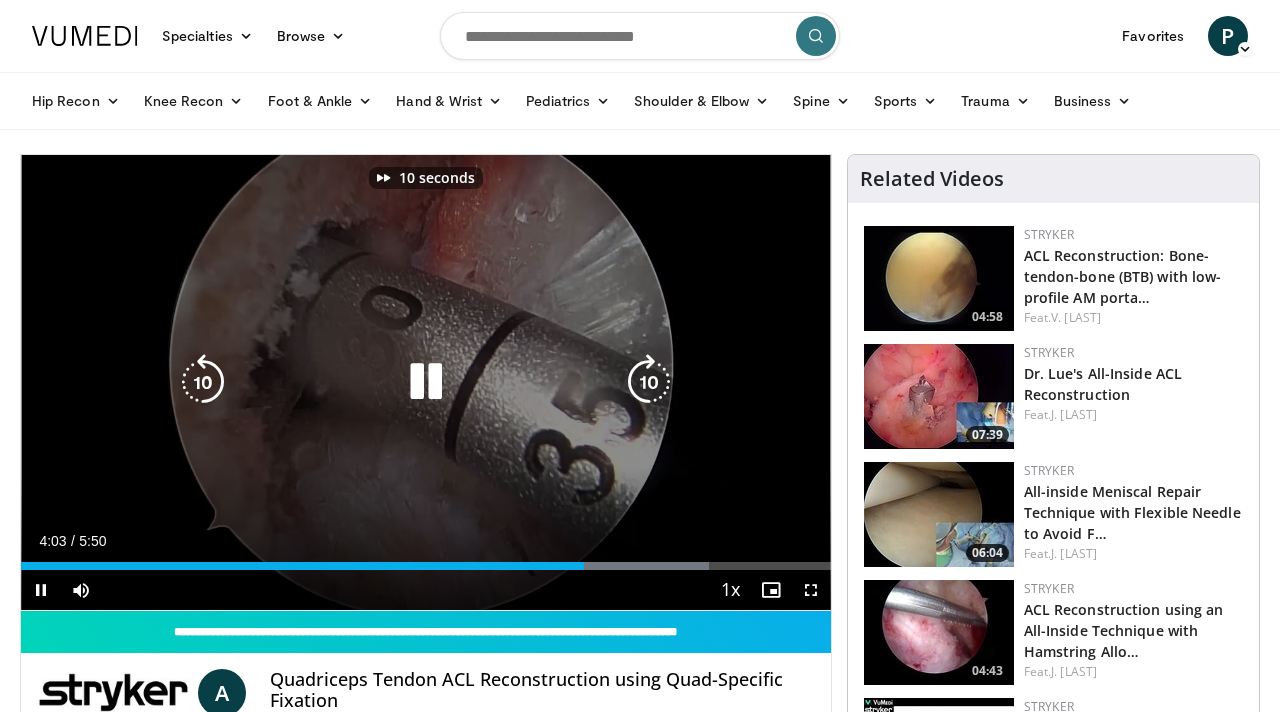 click at bounding box center (649, 382) 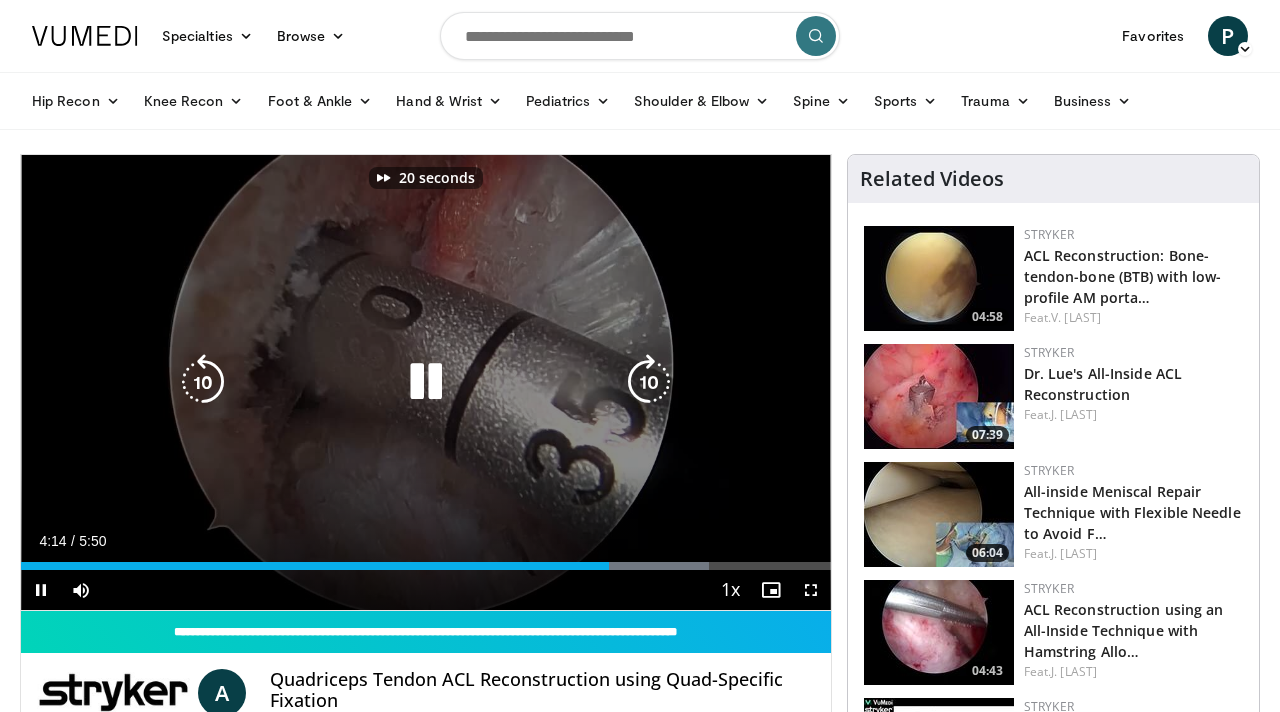 click at bounding box center (649, 382) 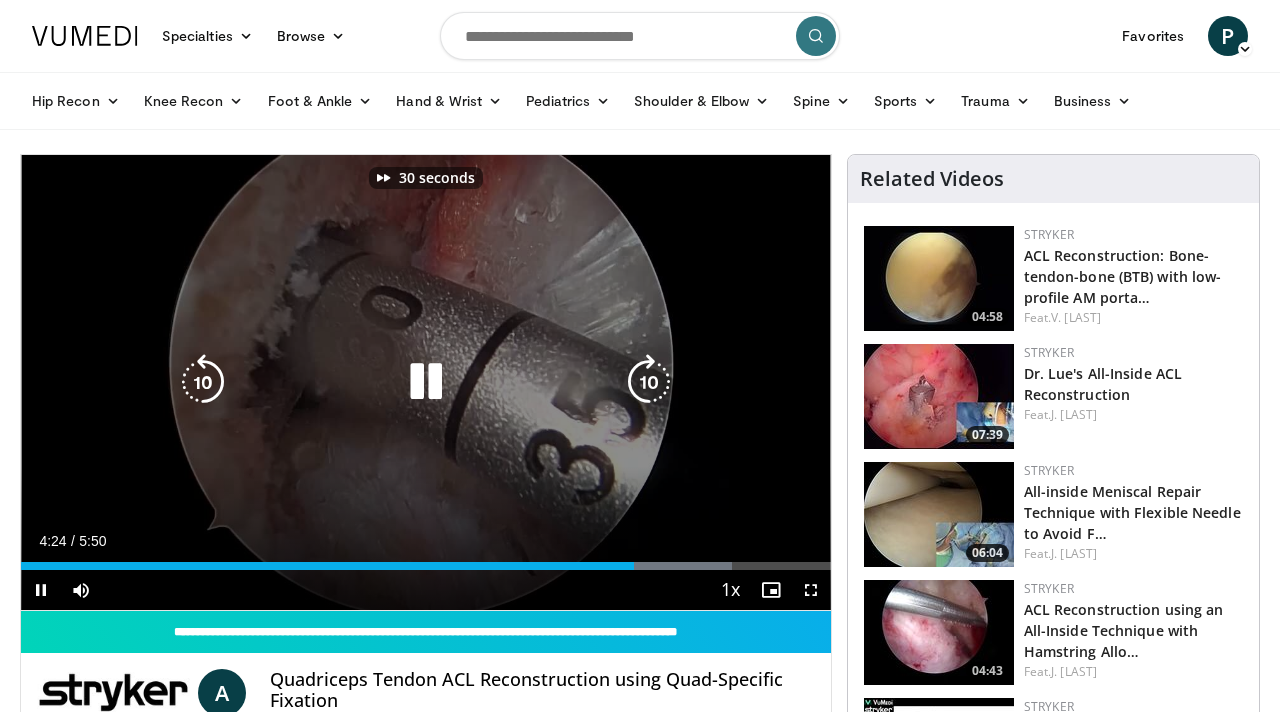 click at bounding box center (649, 382) 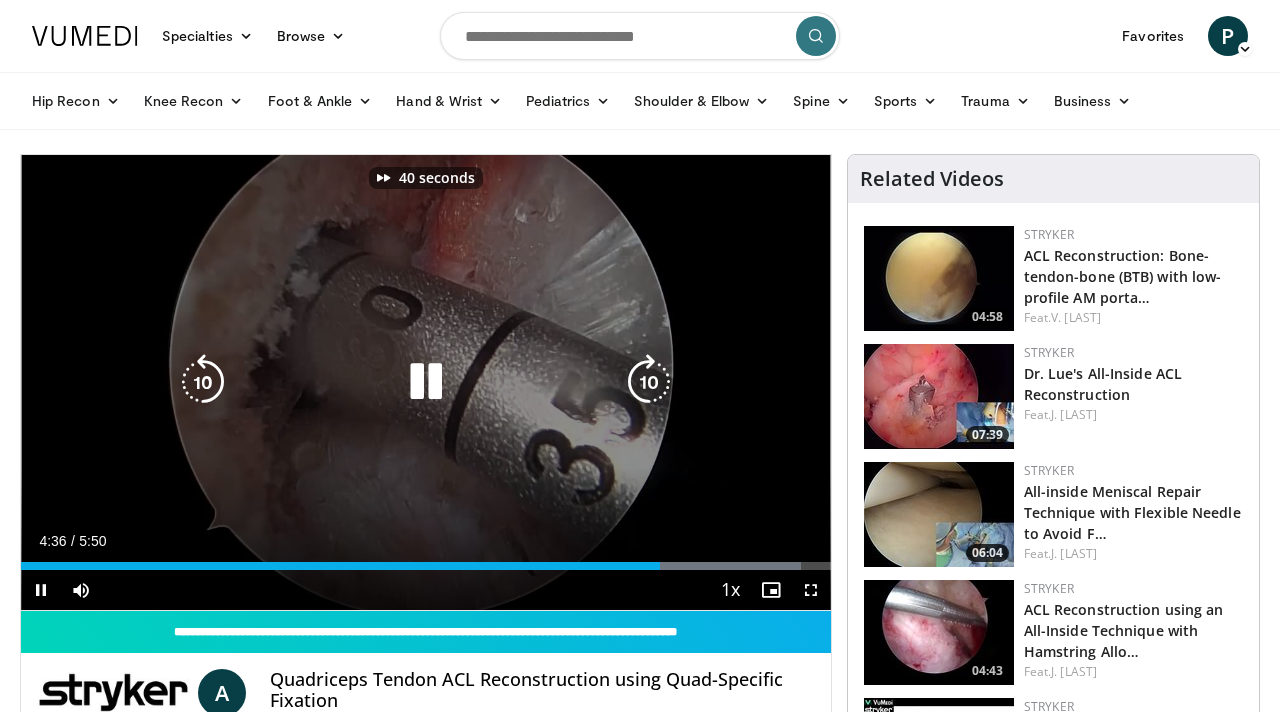 click at bounding box center (649, 382) 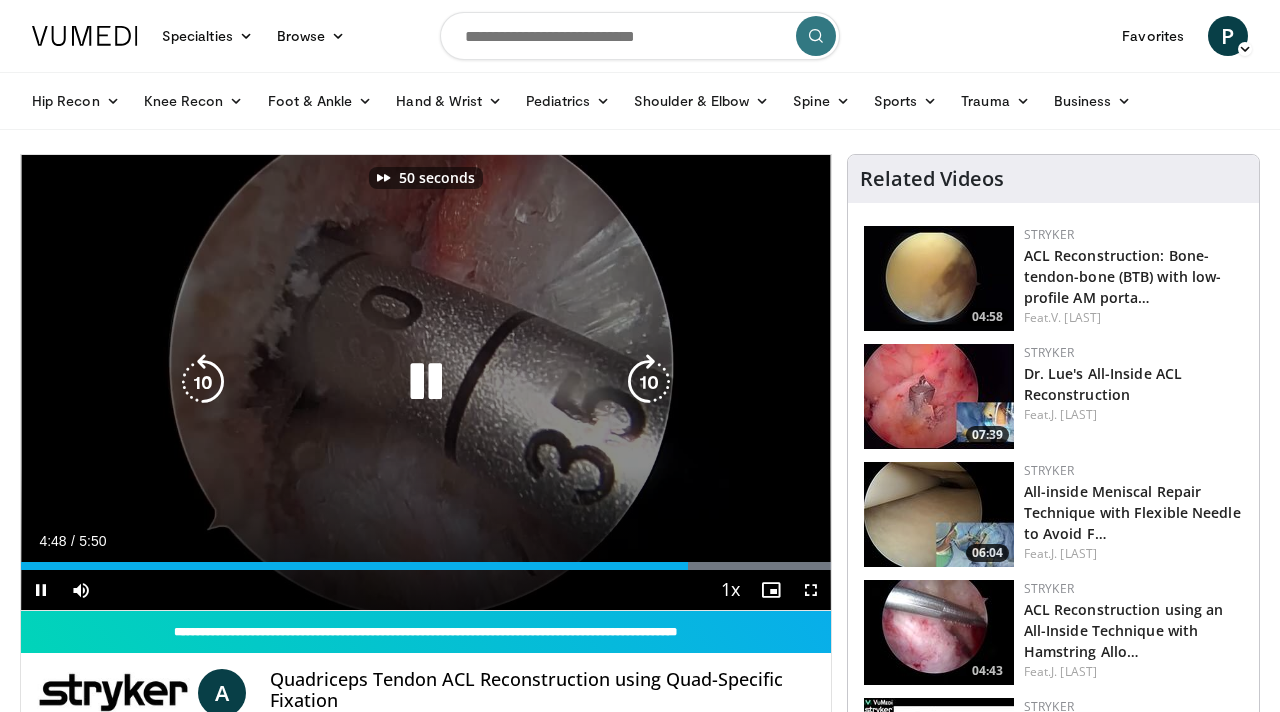 click at bounding box center [649, 382] 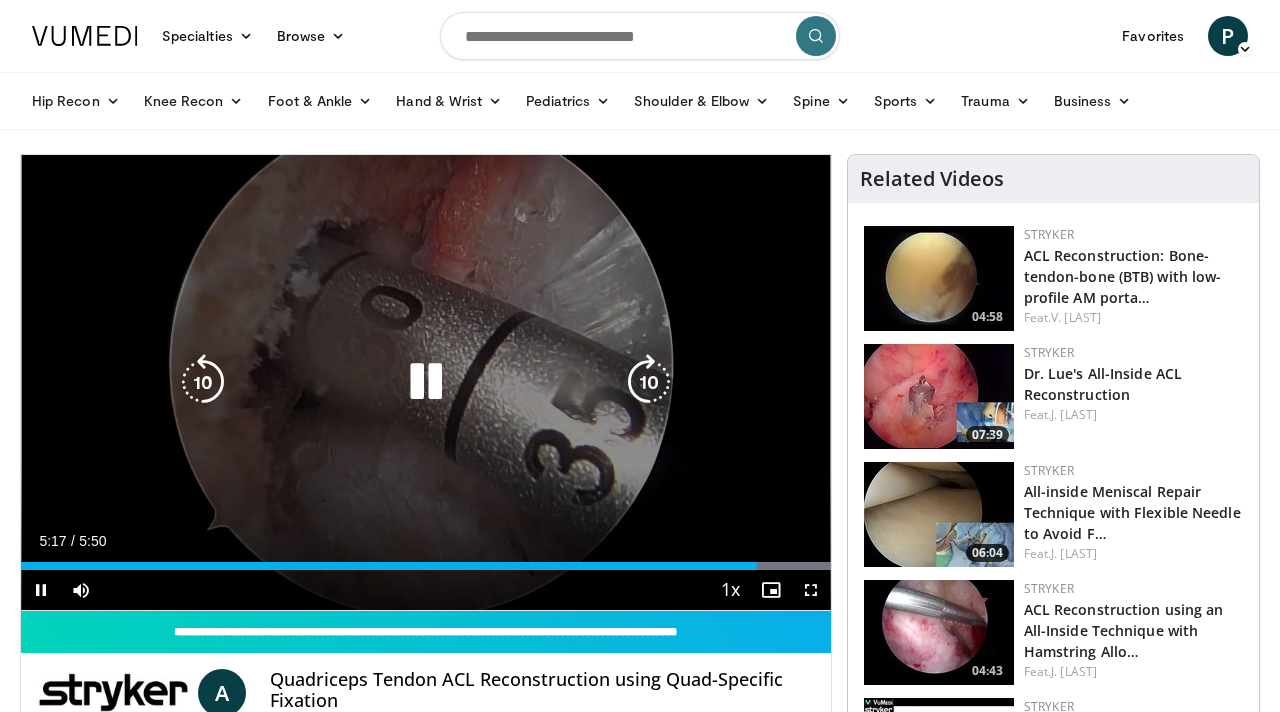 click at bounding box center [649, 382] 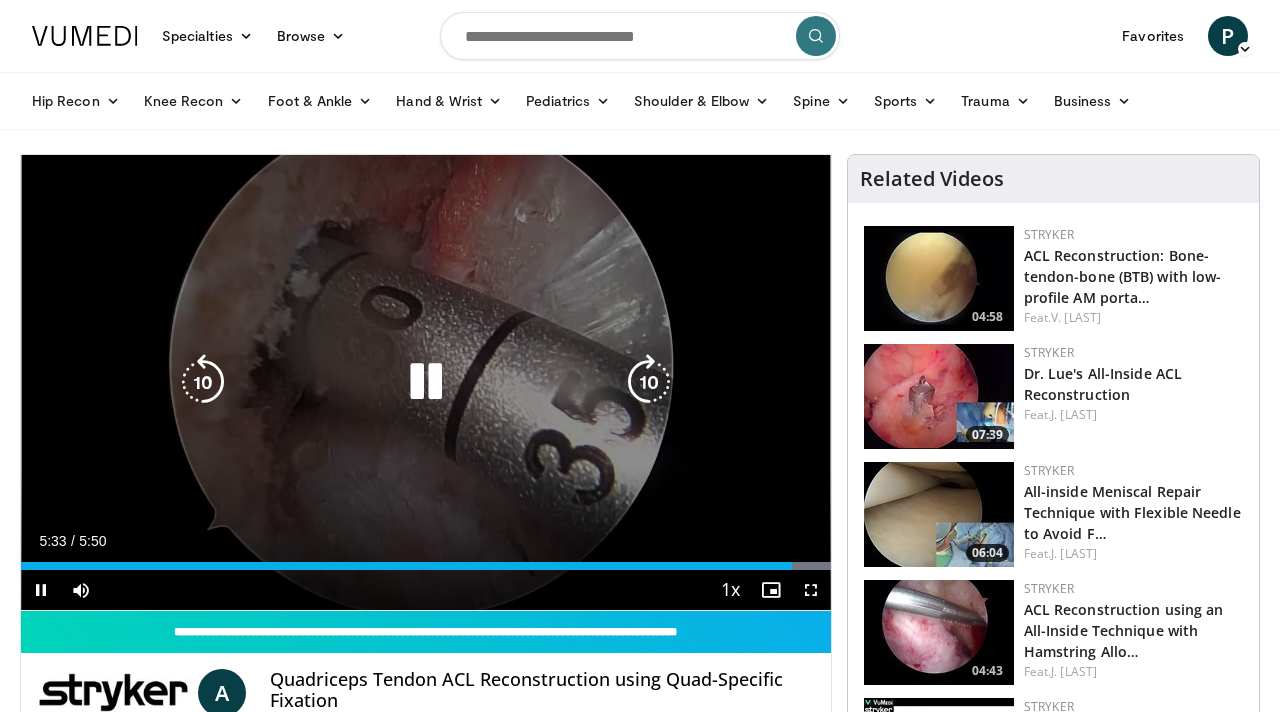 click at bounding box center [649, 382] 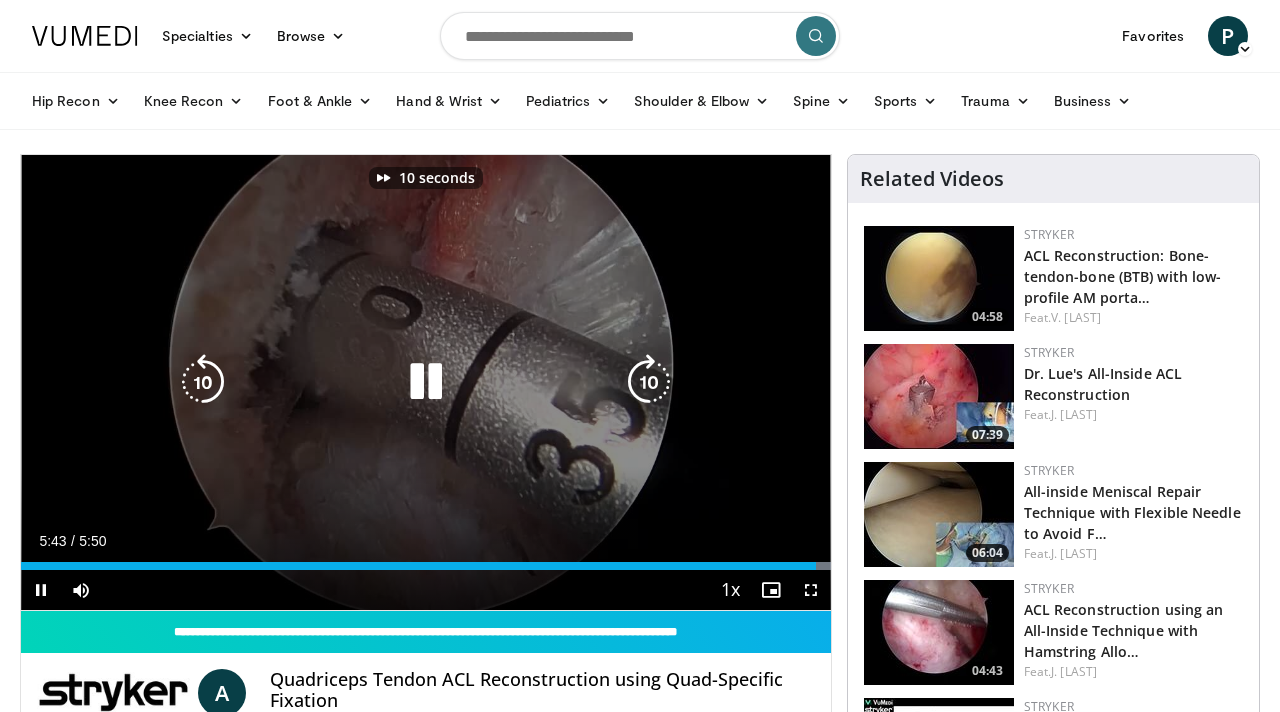 click at bounding box center (649, 382) 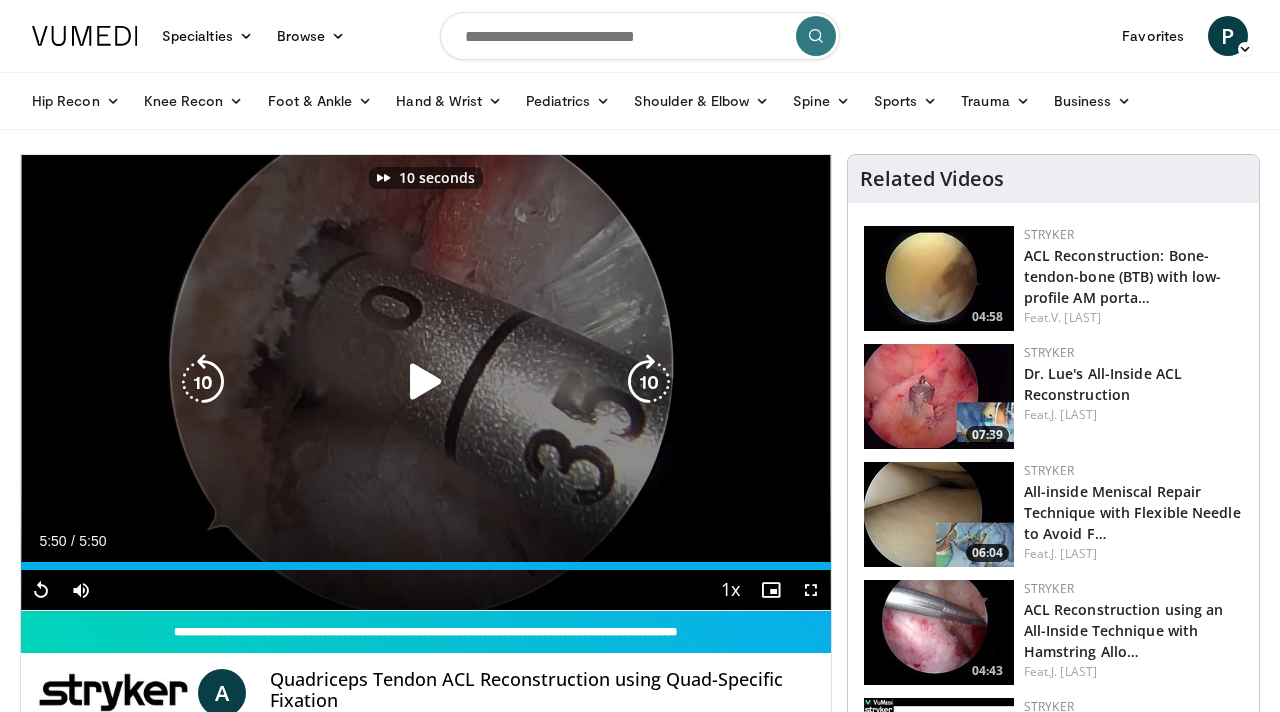 click at bounding box center [649, 382] 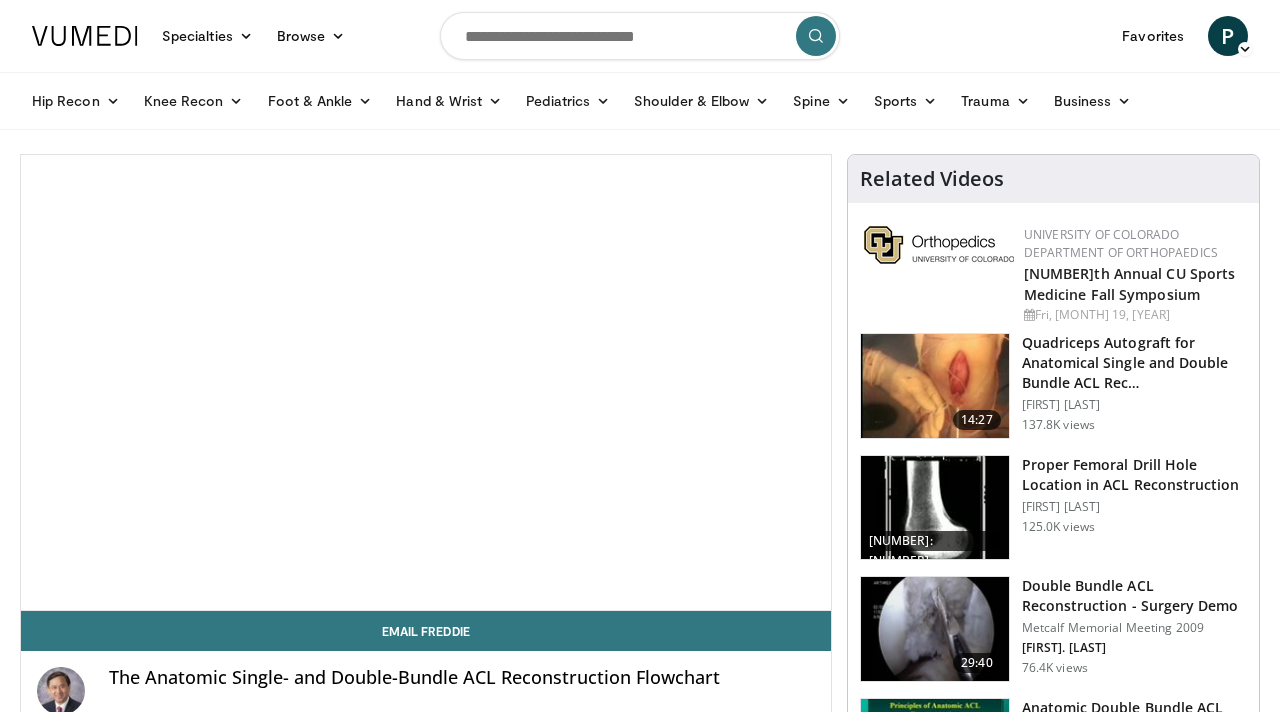 scroll, scrollTop: 0, scrollLeft: 0, axis: both 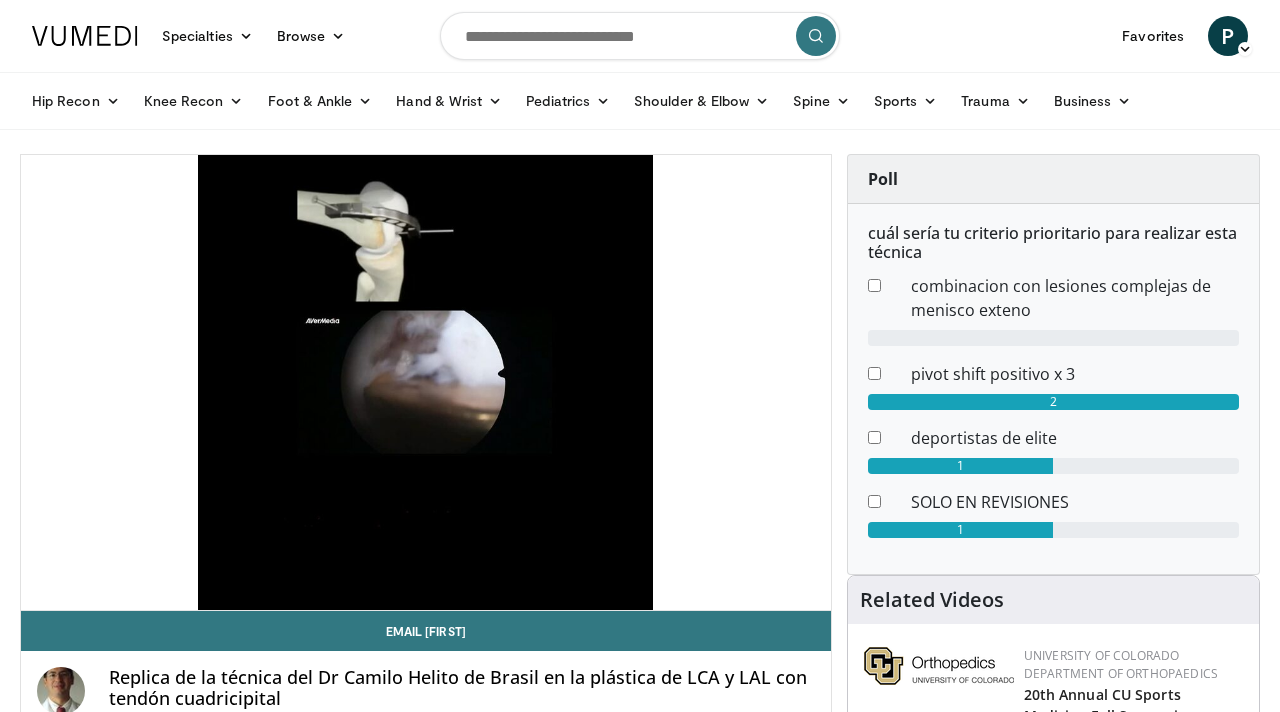 click on "10 seconds
Tap to unmute" at bounding box center (426, 382) 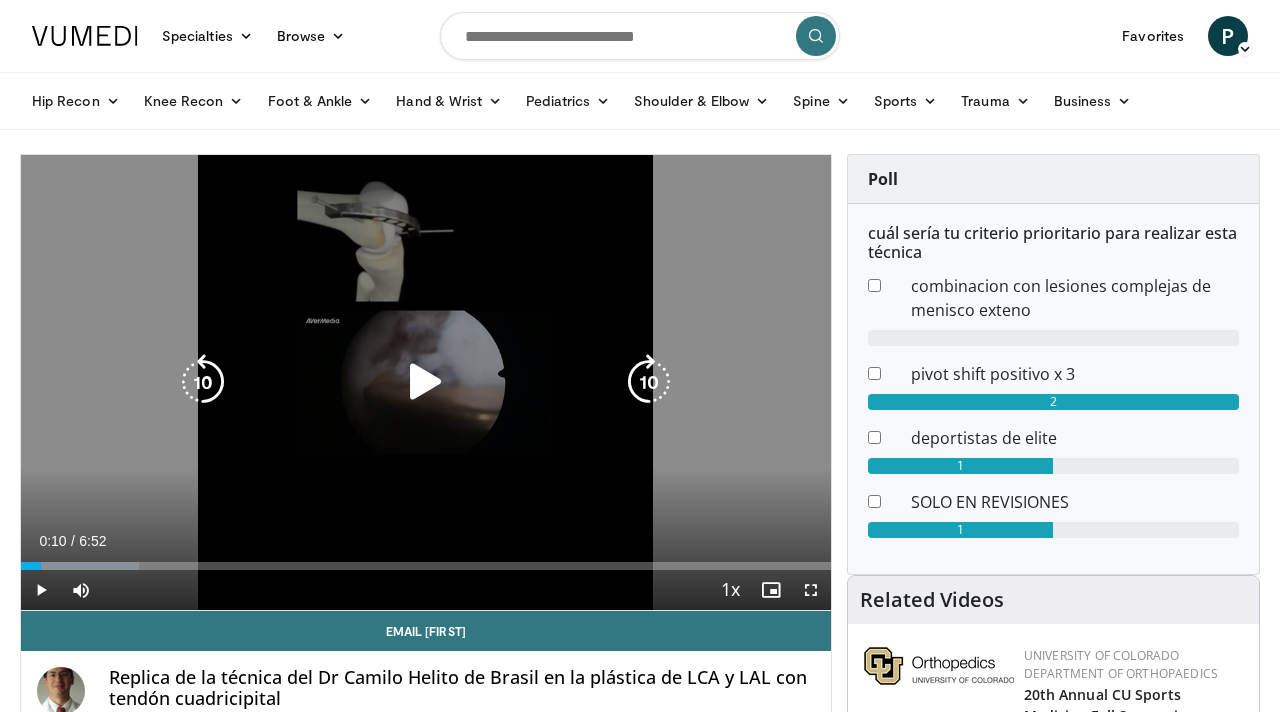 click at bounding box center [426, 382] 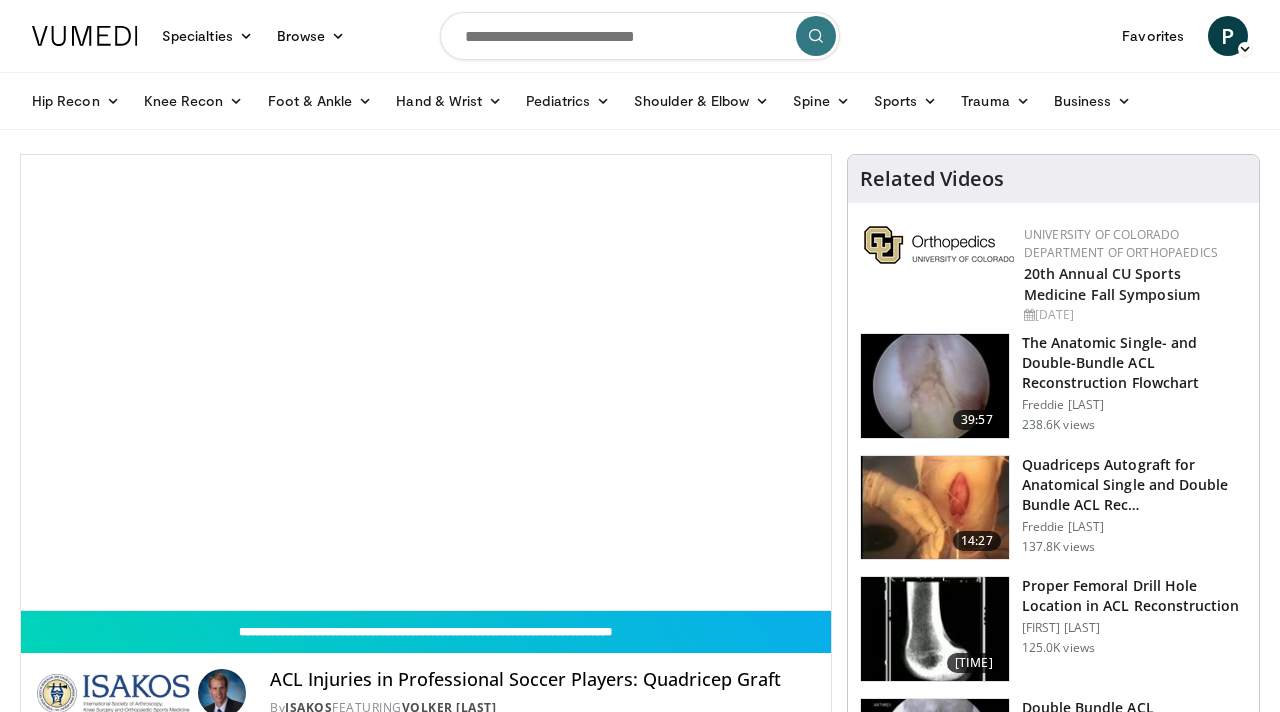 scroll, scrollTop: 0, scrollLeft: 0, axis: both 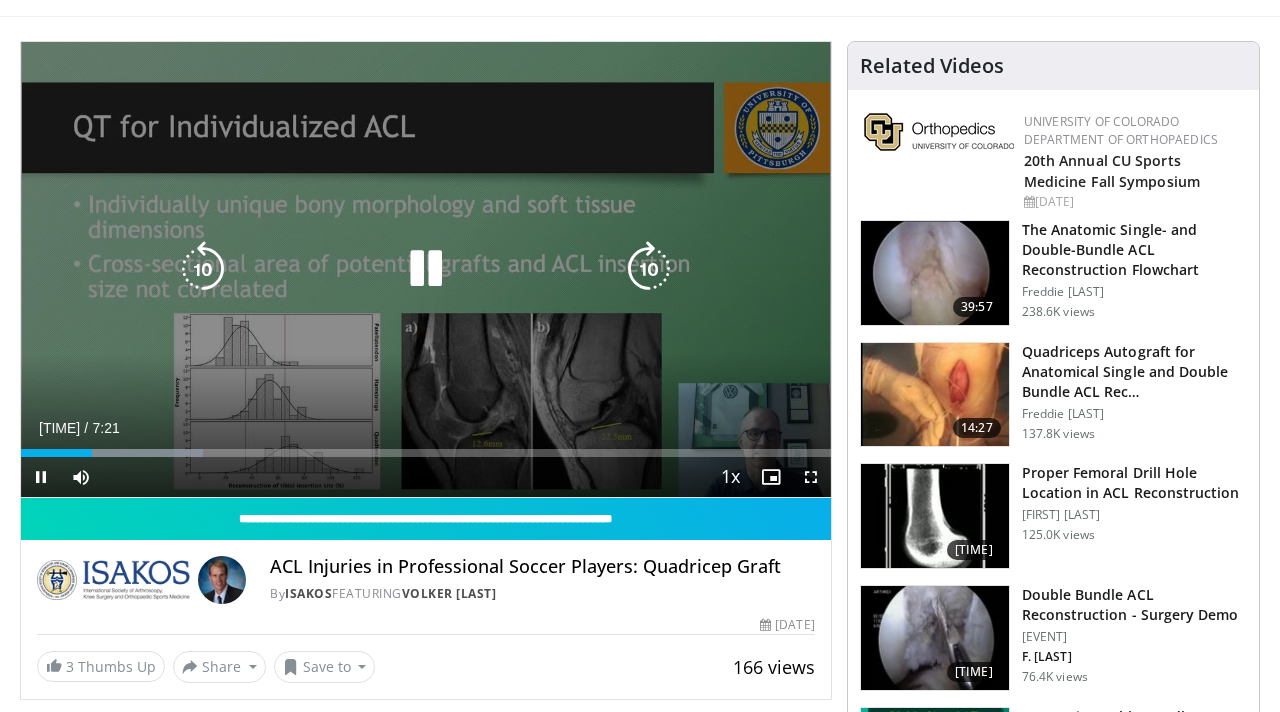 click at bounding box center [203, 269] 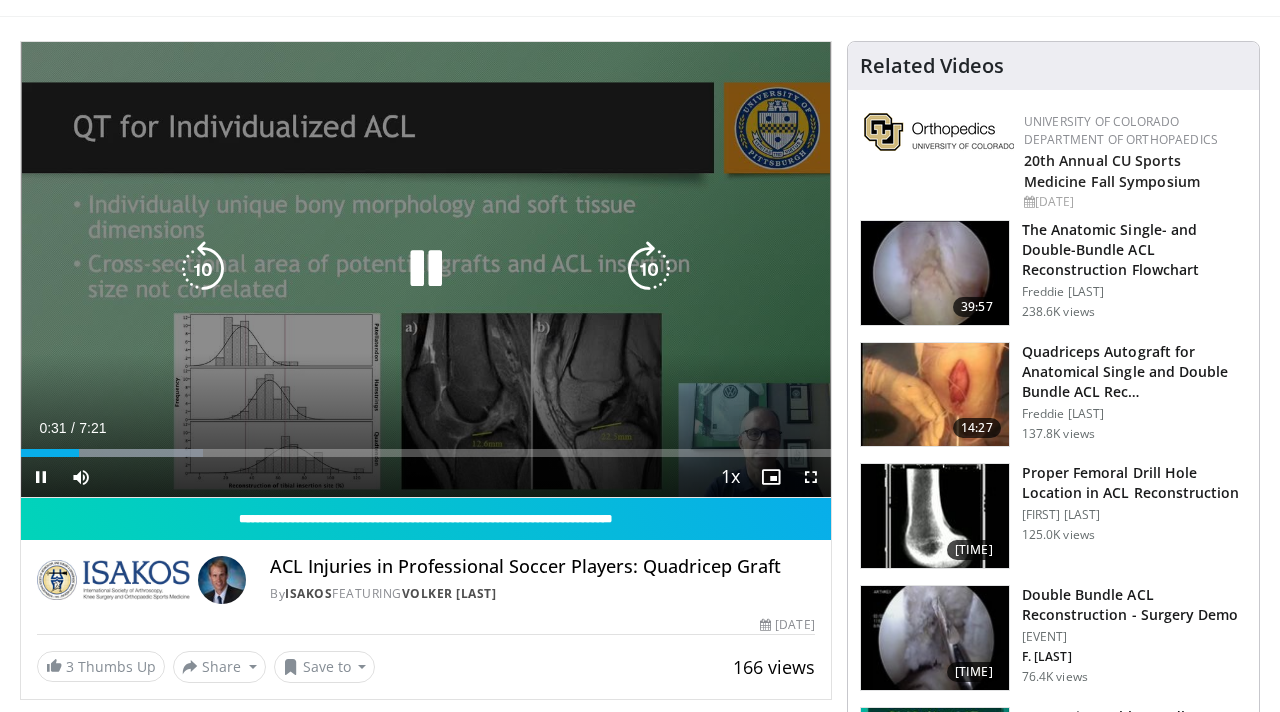 click at bounding box center [426, 269] 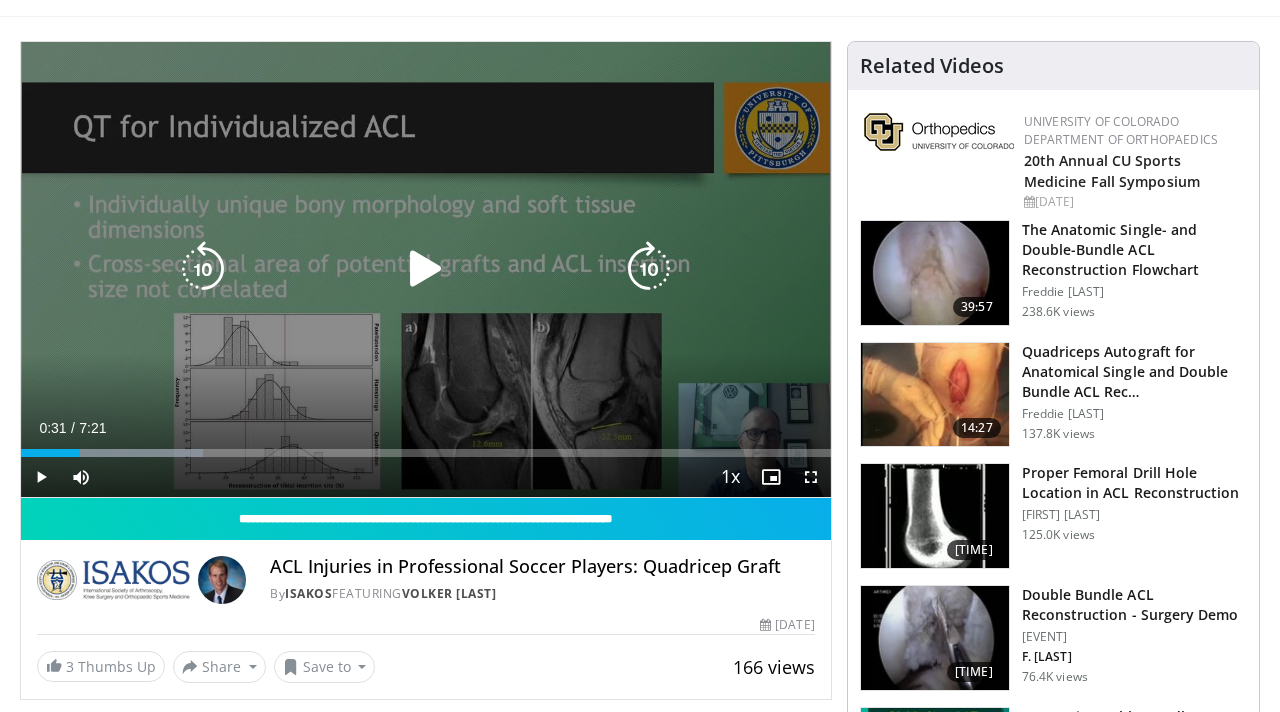click at bounding box center (426, 269) 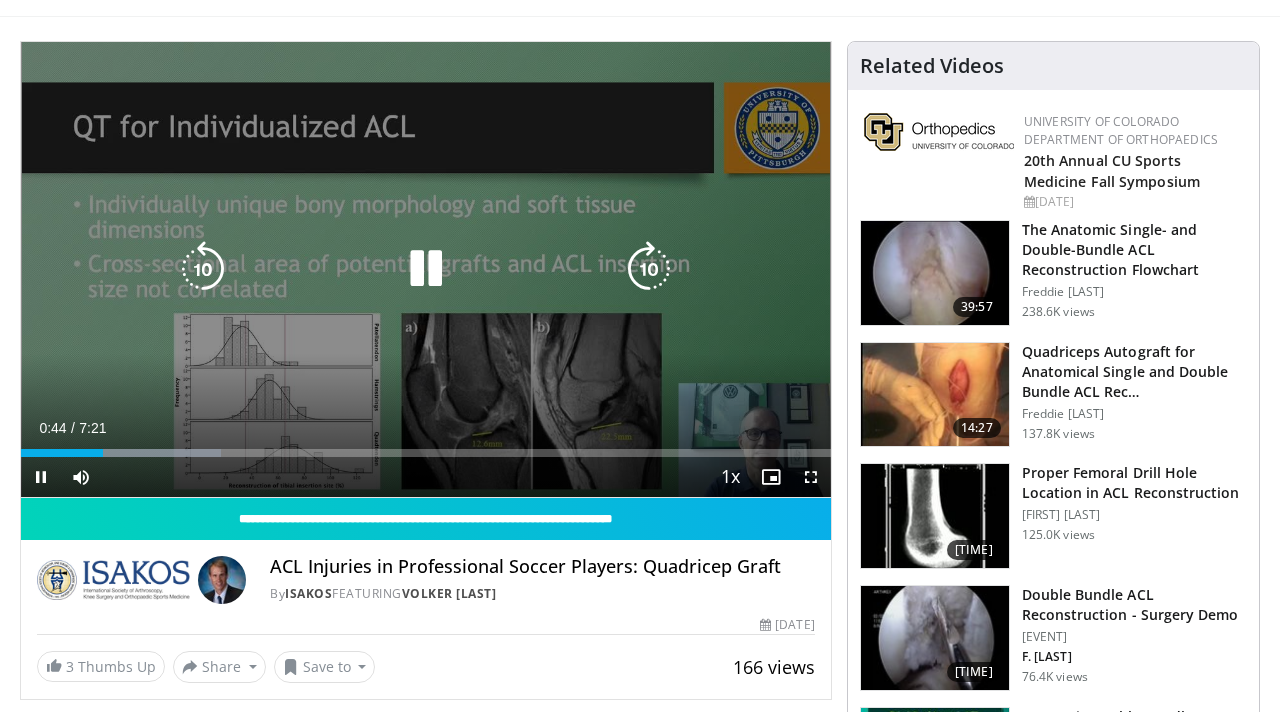 click at bounding box center [426, 269] 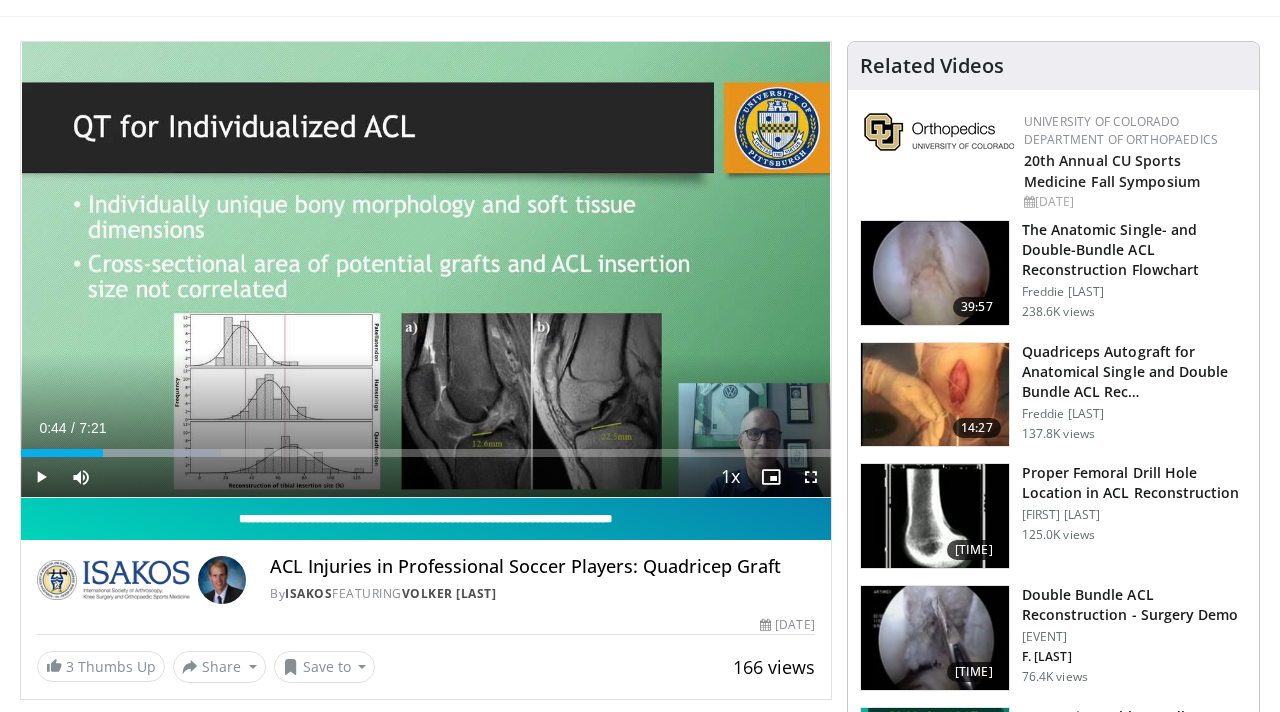 type 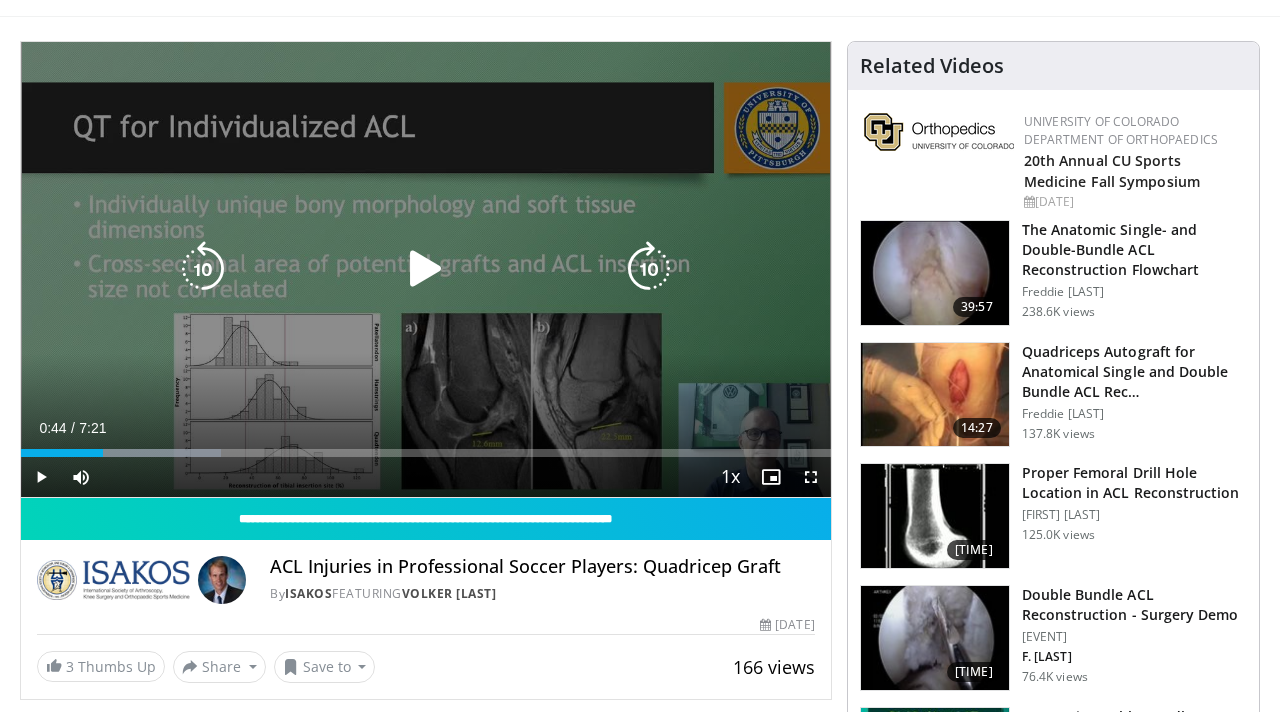 click at bounding box center [426, 269] 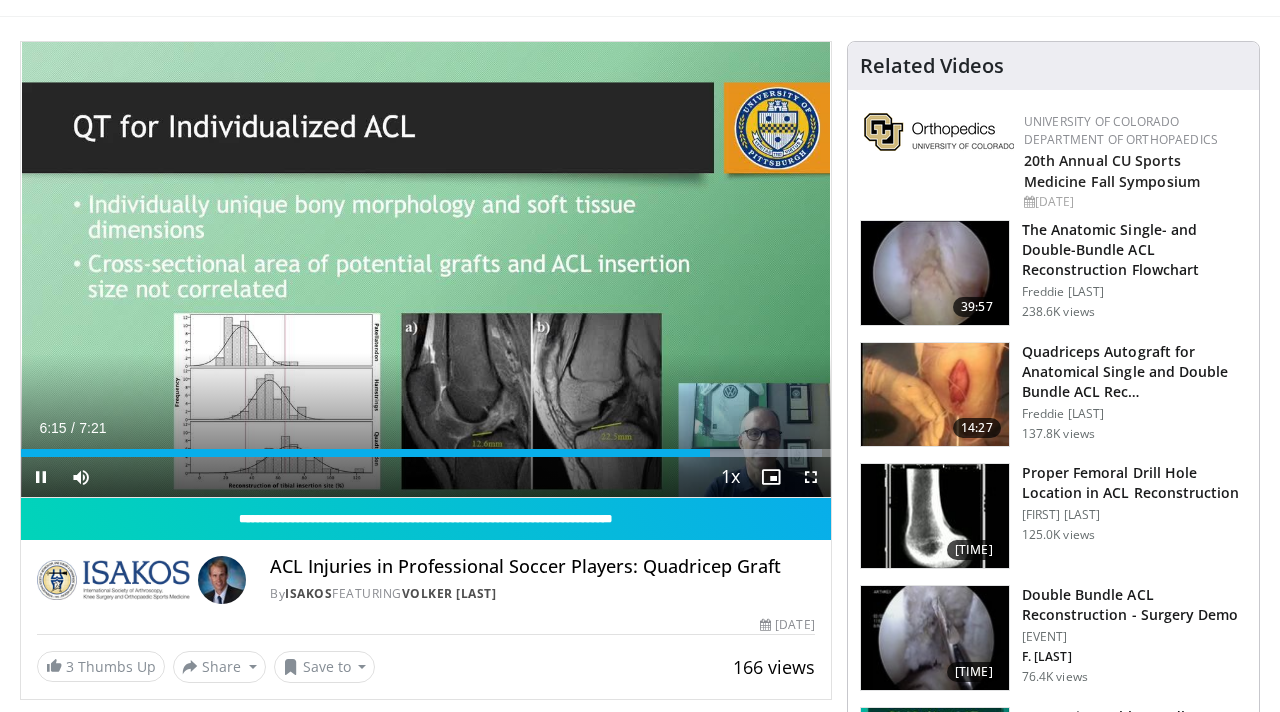 click on "Current Time  [TIME] / Duration  [TIME] Pause Skip Backward Skip Forward Mute Loaded :  98.88% [TIME] [TIME] Stream Type  LIVE Seek to live, currently behind live LIVE   1x Playback Rate 0.5x 0.75x 1x , selected 1.25x 1.5x 1.75x 2x Chapters Chapters Descriptions descriptions off , selected Captions captions settings , opens captions settings dialog captions off , selected Audio Track en (Main) , selected Fullscreen Enable picture-in-picture mode" at bounding box center [426, 477] 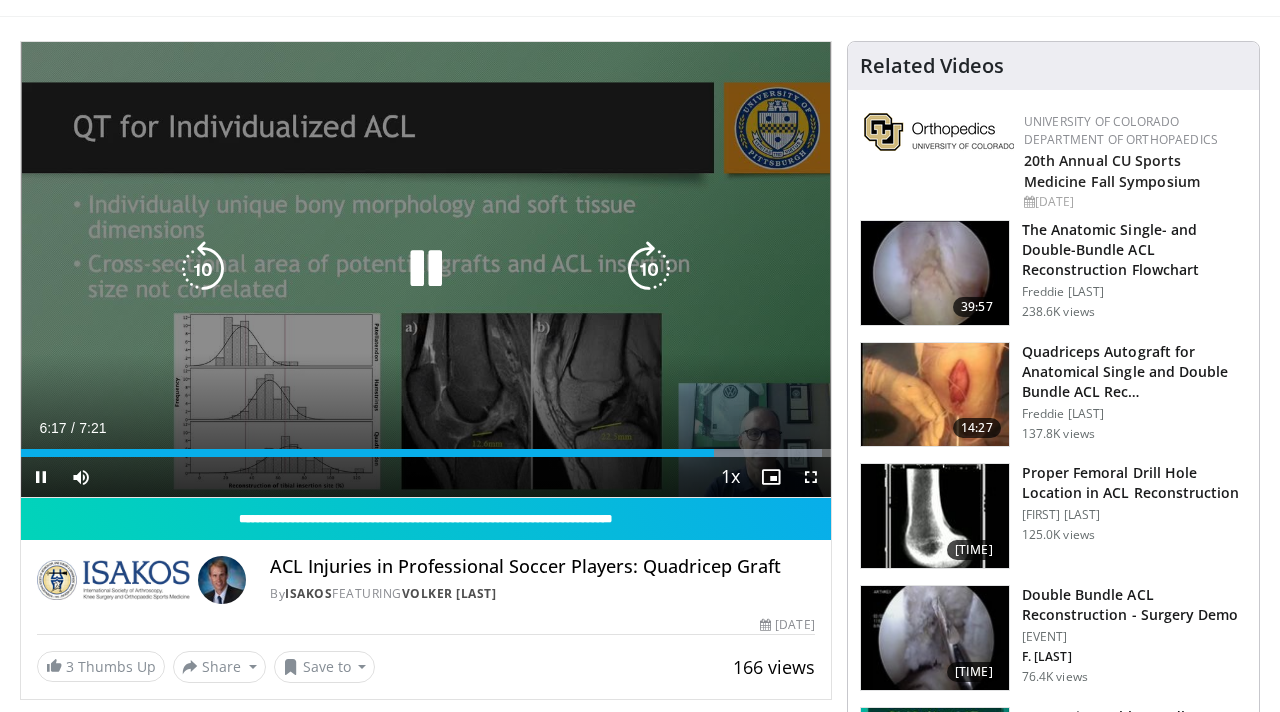 click at bounding box center [203, 269] 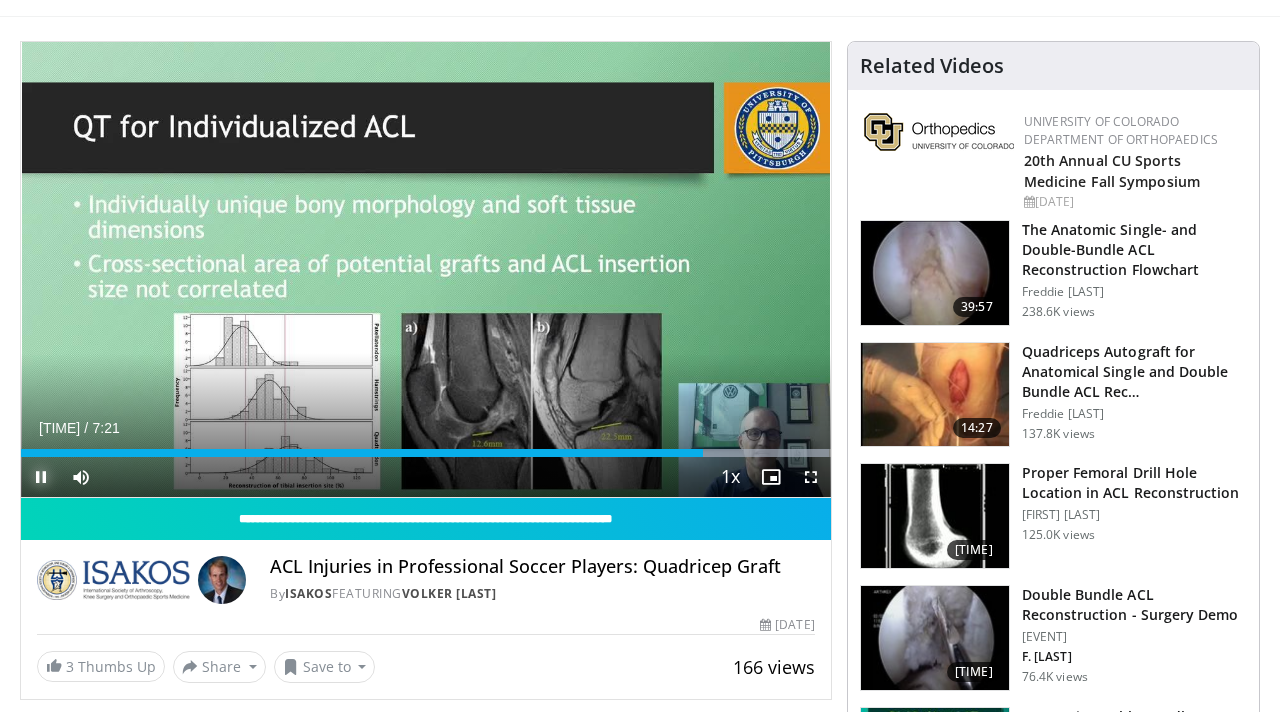 click at bounding box center (41, 477) 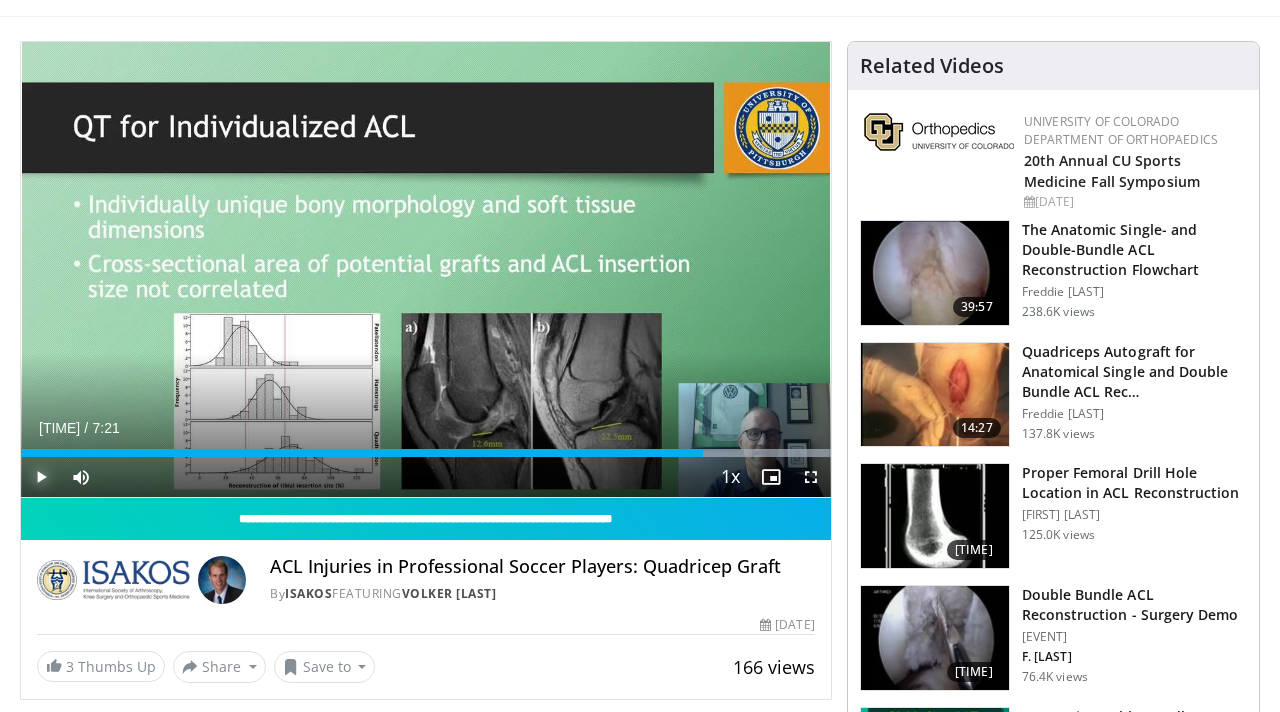 type 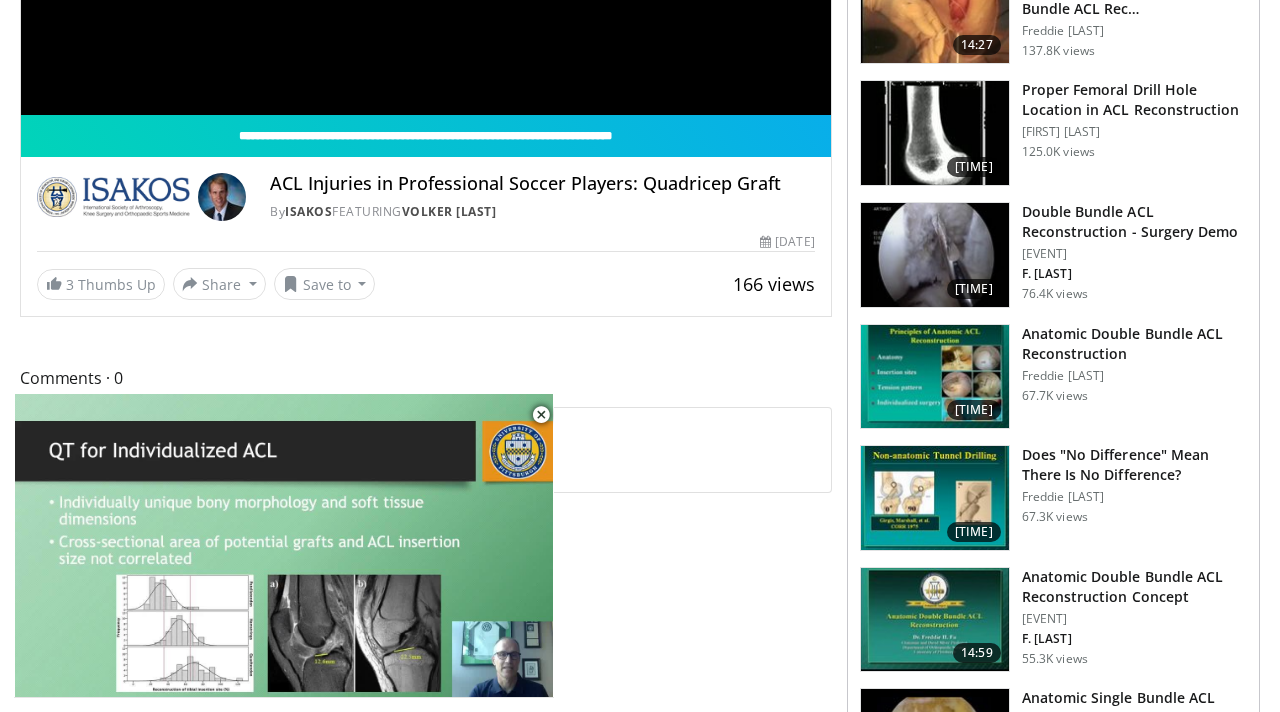 scroll, scrollTop: 502, scrollLeft: 0, axis: vertical 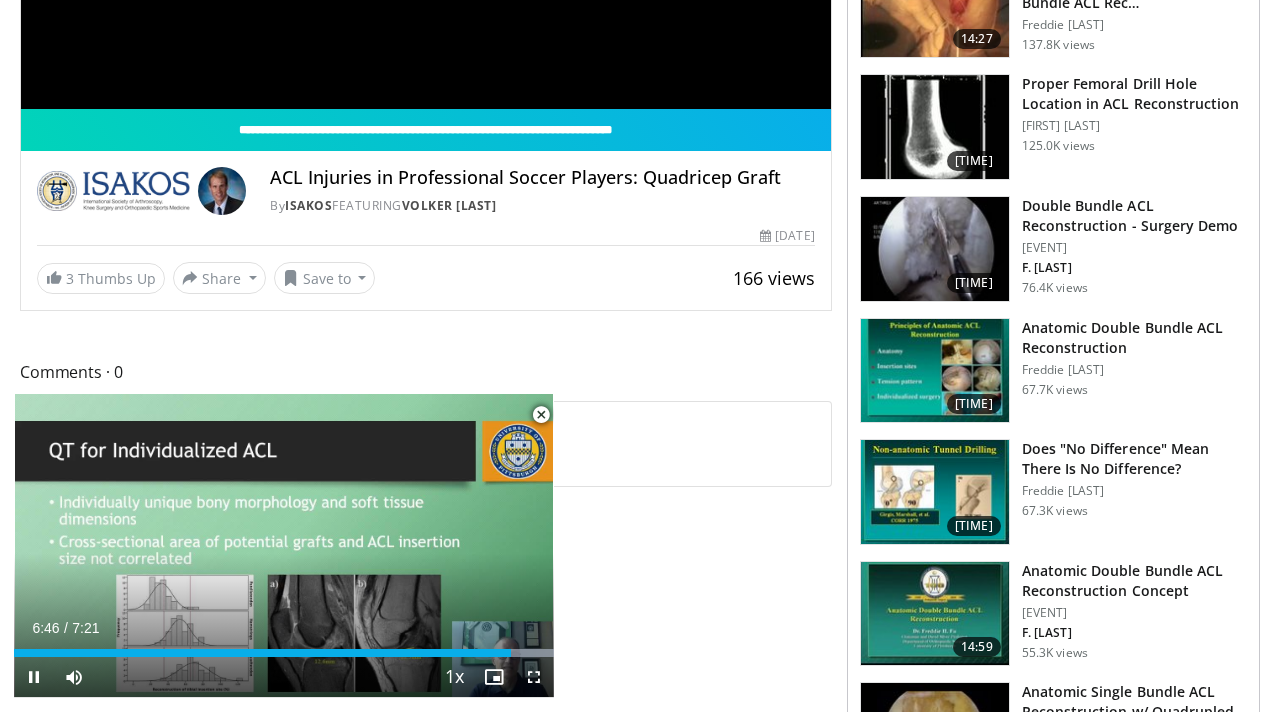 click at bounding box center [541, 415] 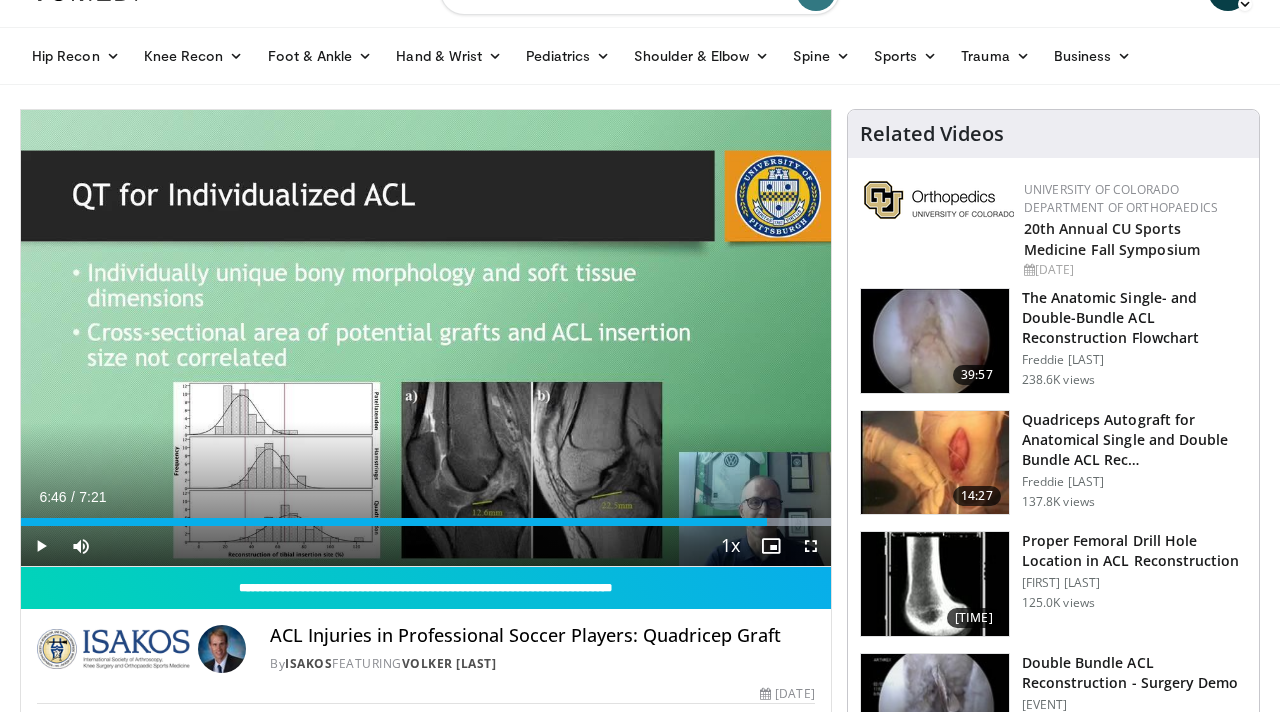 scroll, scrollTop: 0, scrollLeft: 0, axis: both 